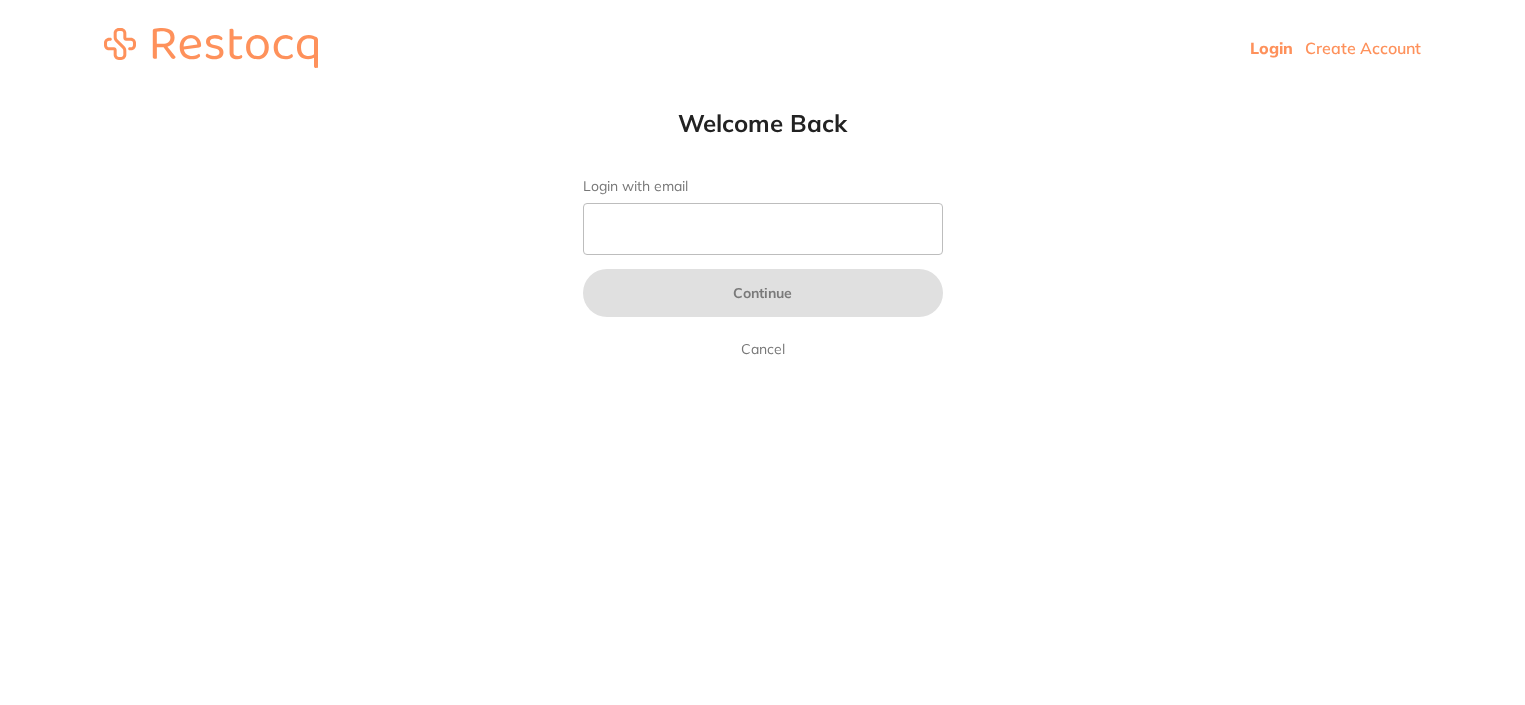 scroll, scrollTop: 0, scrollLeft: 0, axis: both 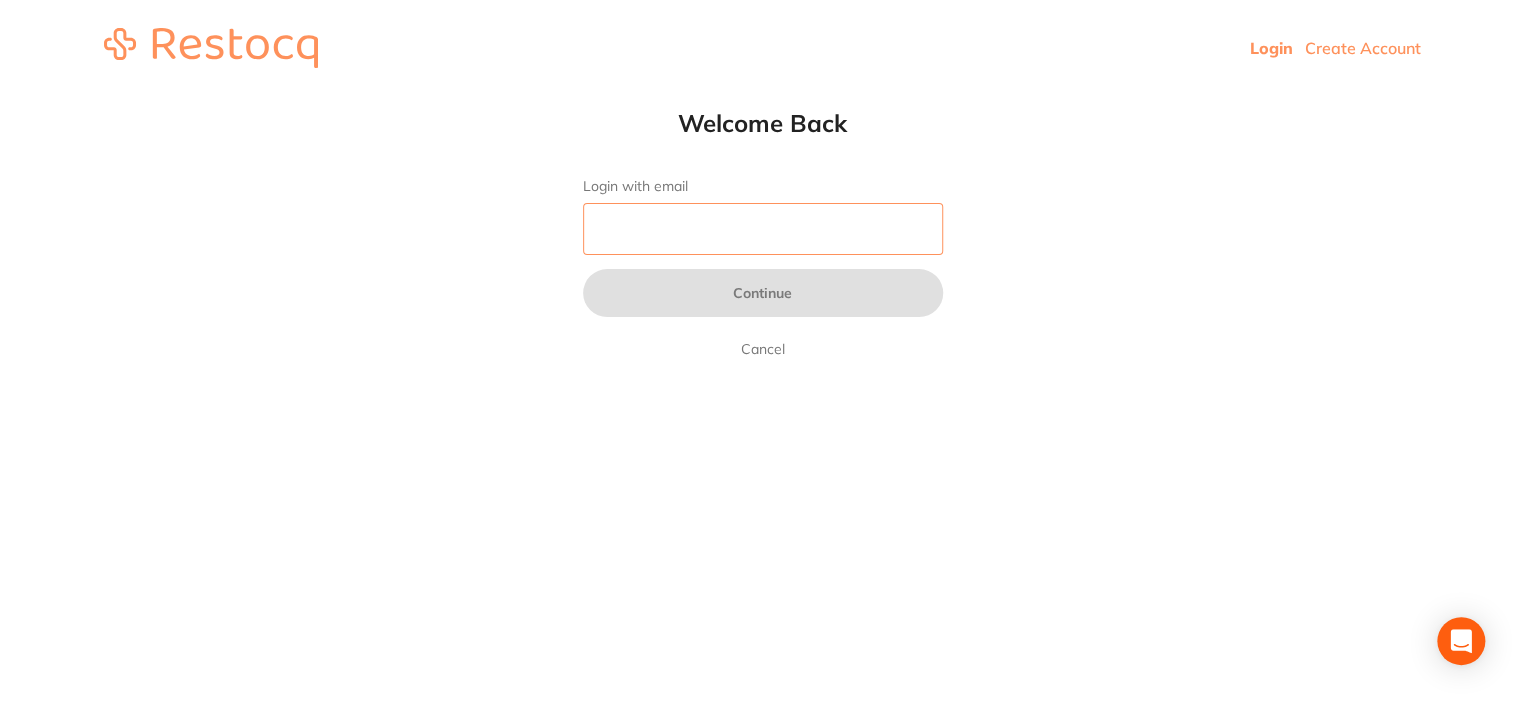 click on "Login with email" at bounding box center [763, 229] 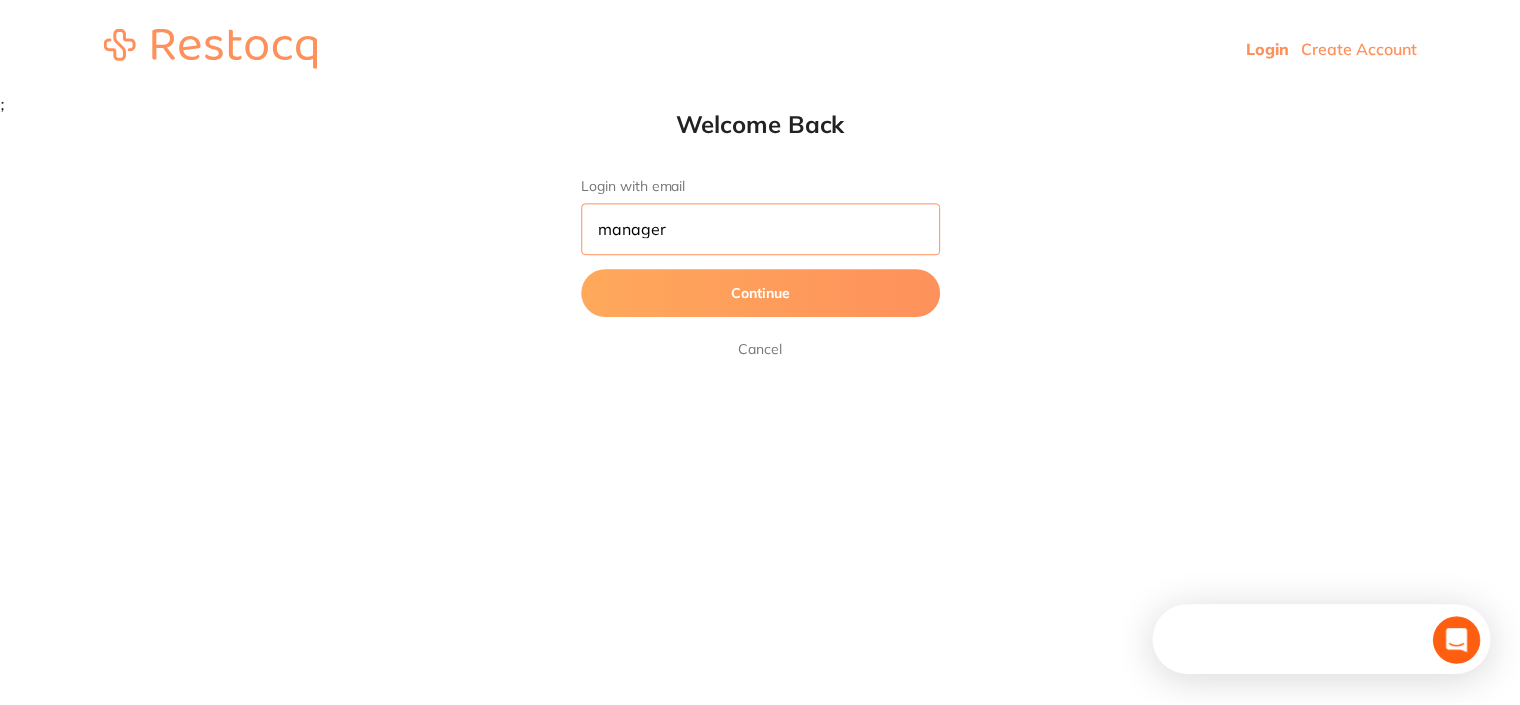 scroll, scrollTop: 0, scrollLeft: 0, axis: both 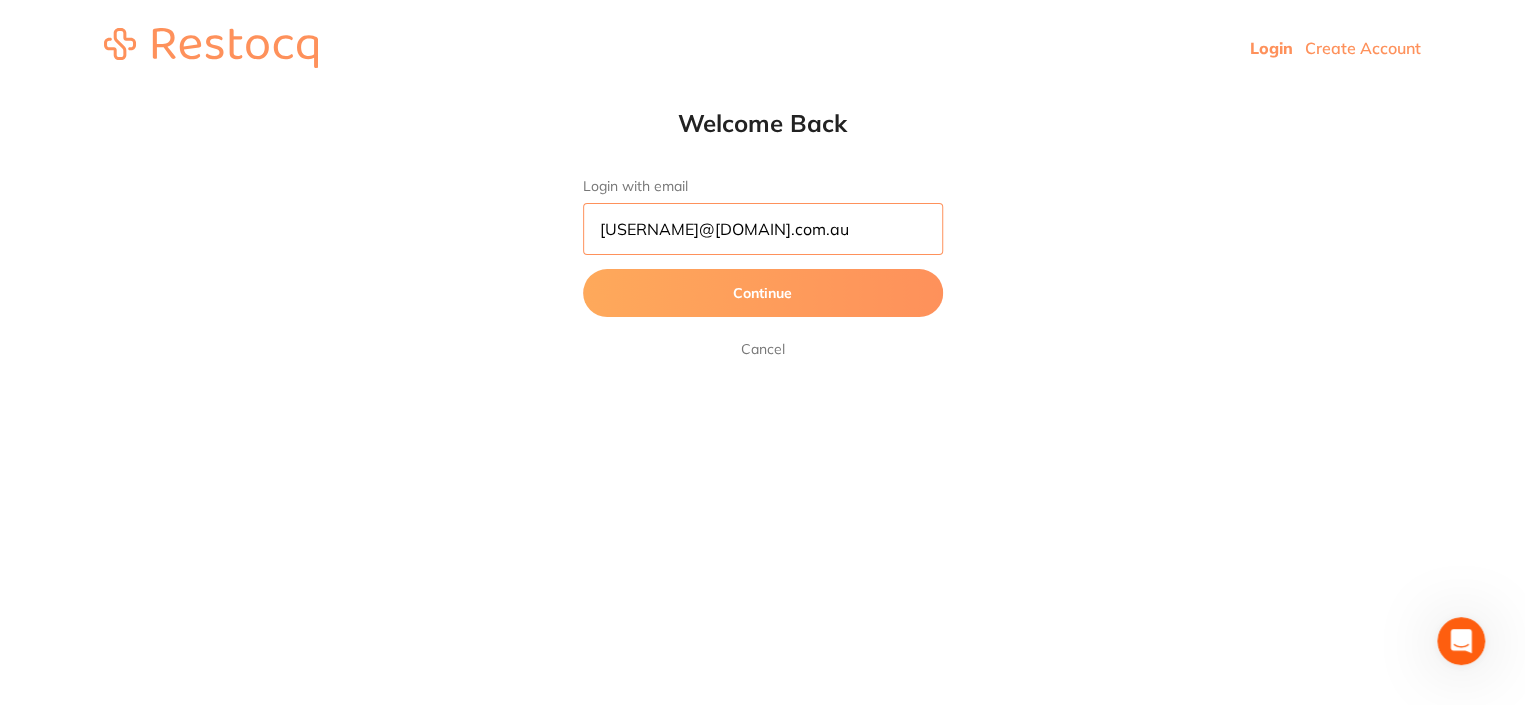 type on "[EMAIL]" 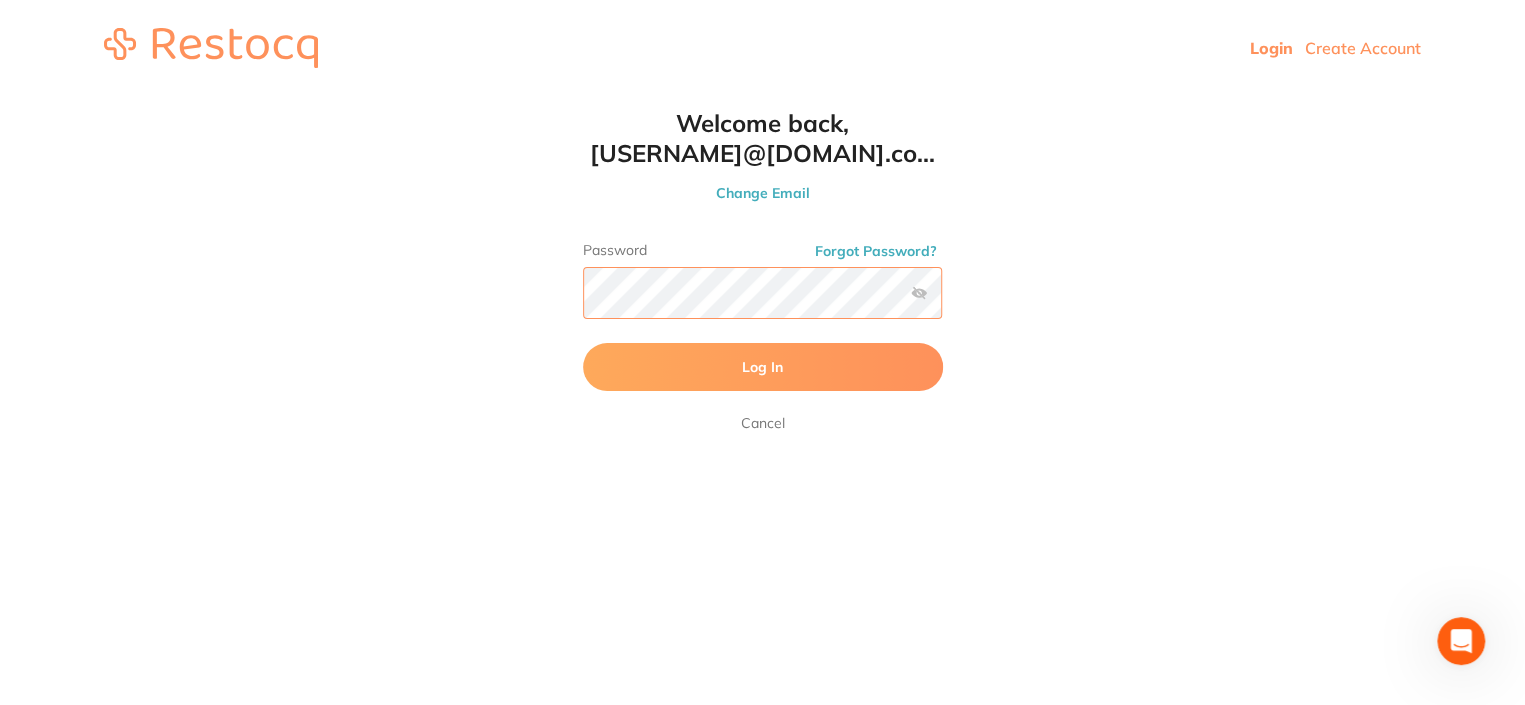 click on "Log In" at bounding box center (763, 367) 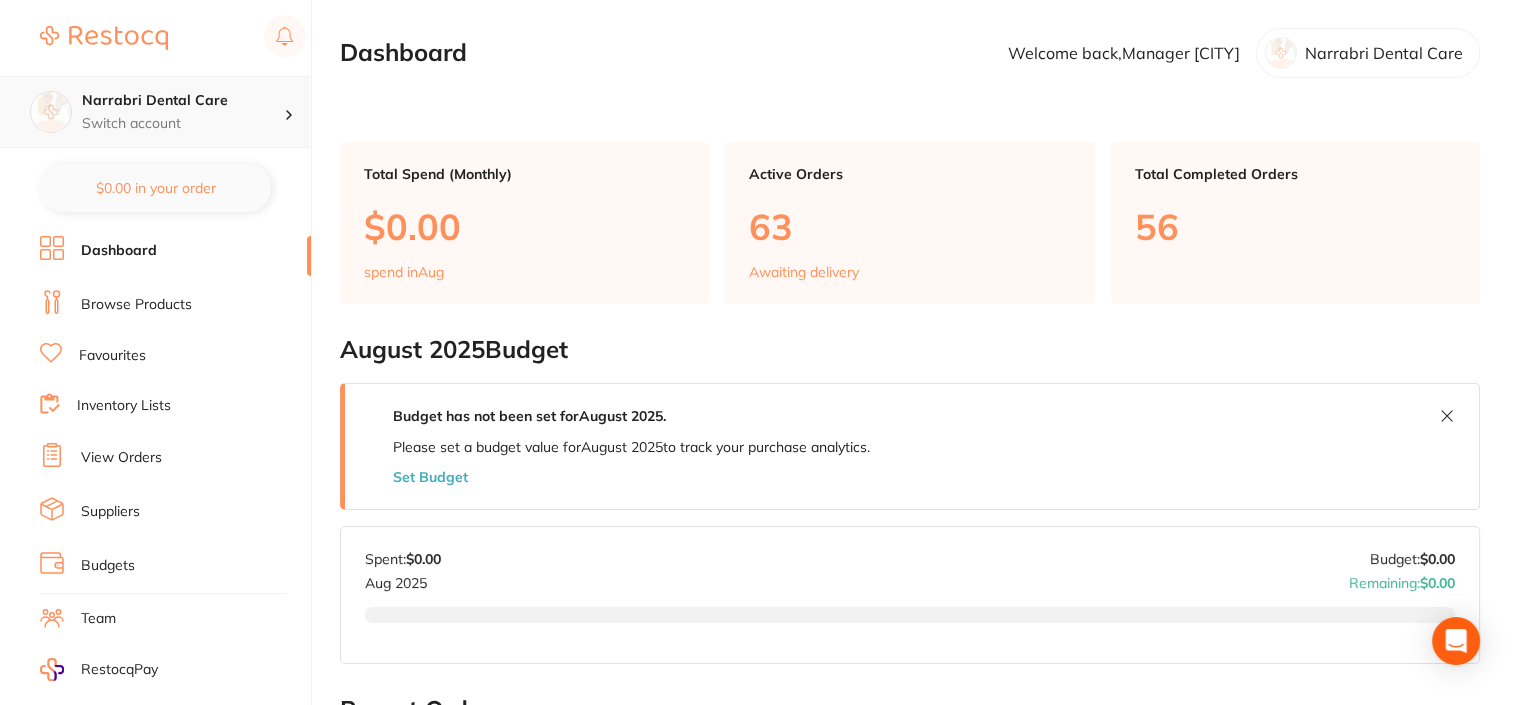 click on "Narrabri Dental Care" at bounding box center (183, 101) 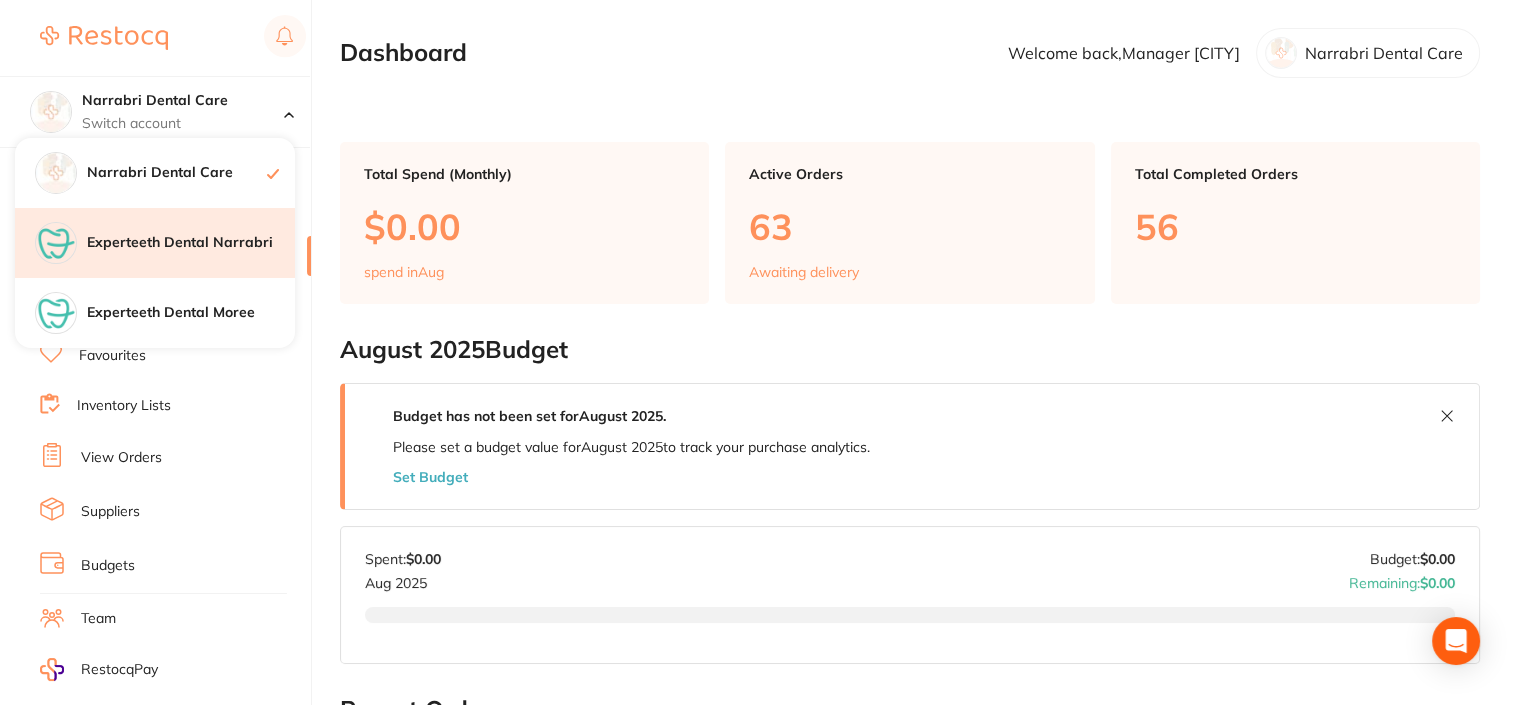 click on "Experteeth Dental Narrabri" at bounding box center (191, 243) 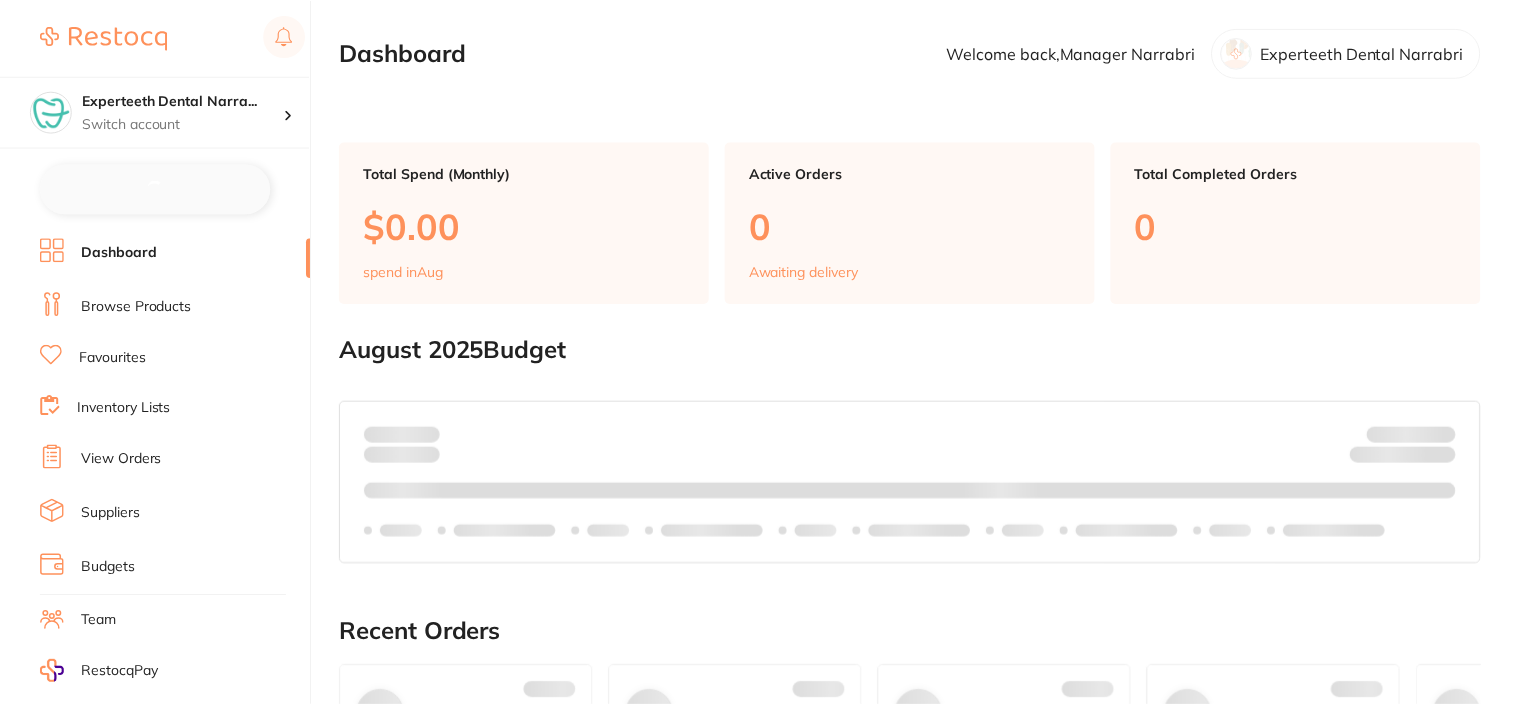 scroll, scrollTop: 0, scrollLeft: 0, axis: both 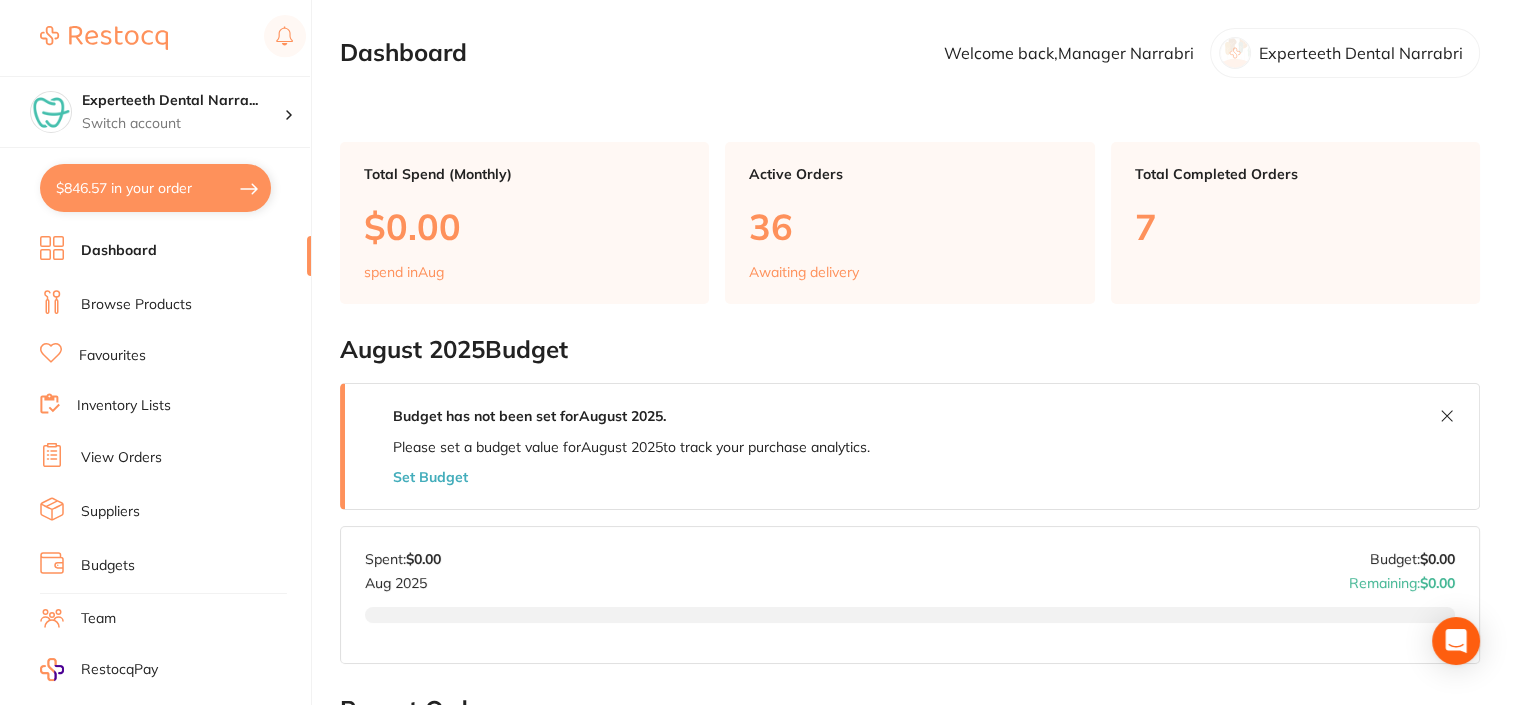 click on "Browse Products" at bounding box center [175, 305] 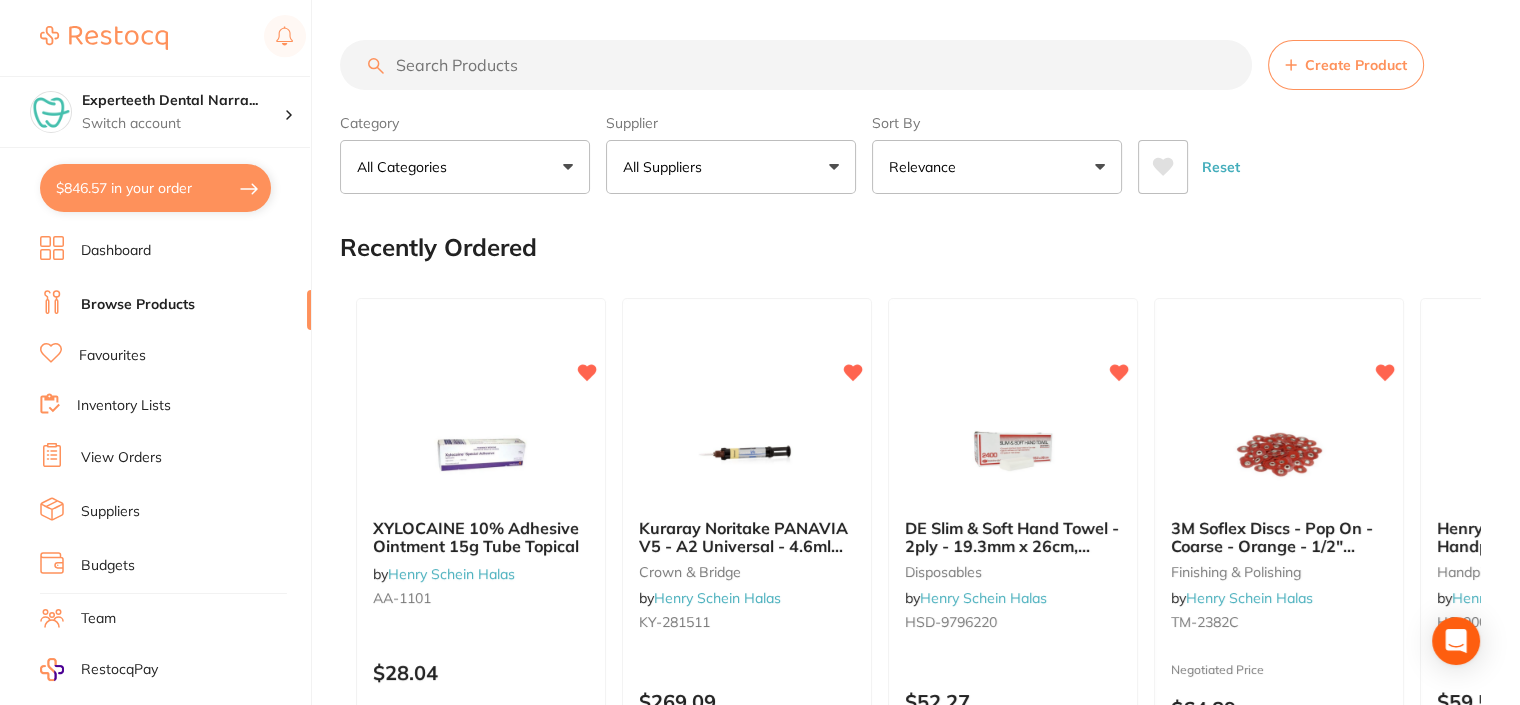 click on "$846.57 in your order" at bounding box center (155, 188) 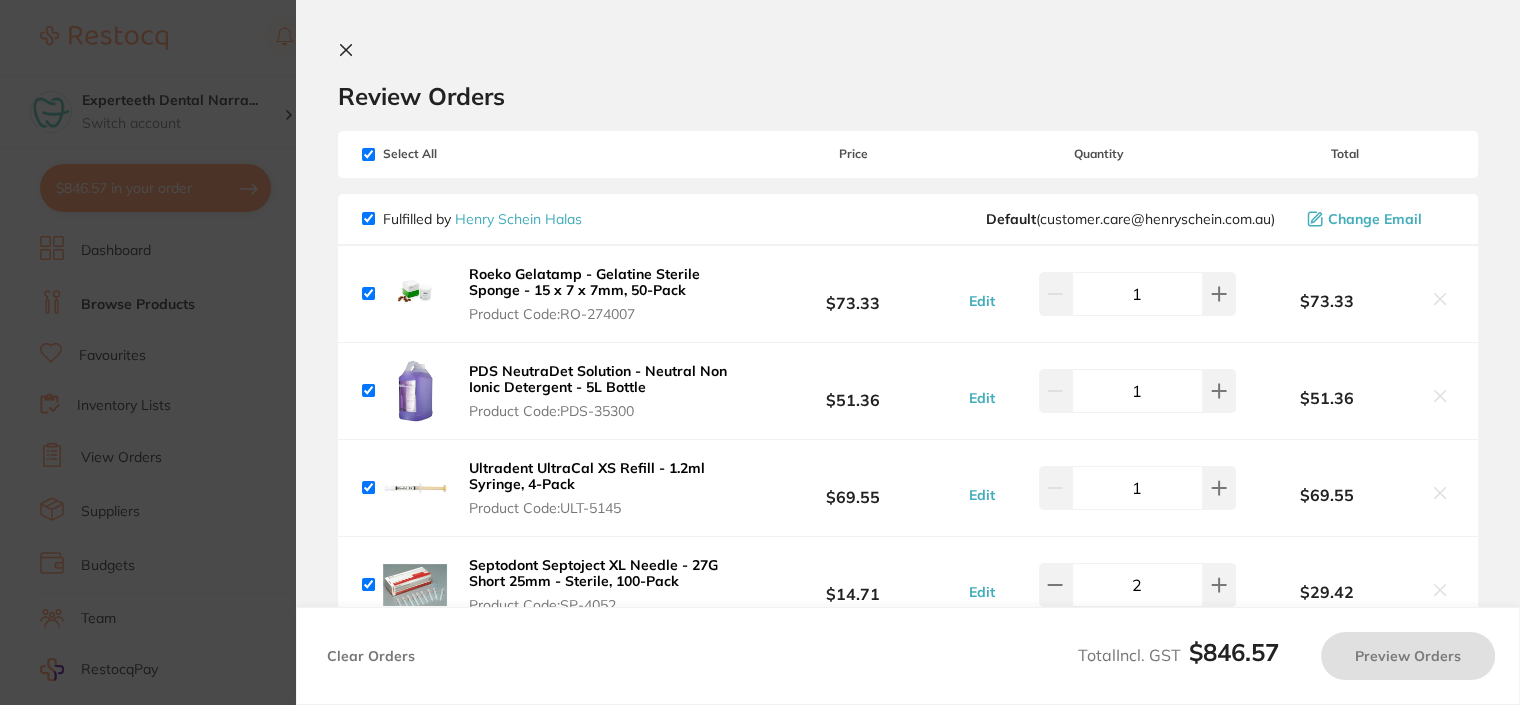 checkbox on "true" 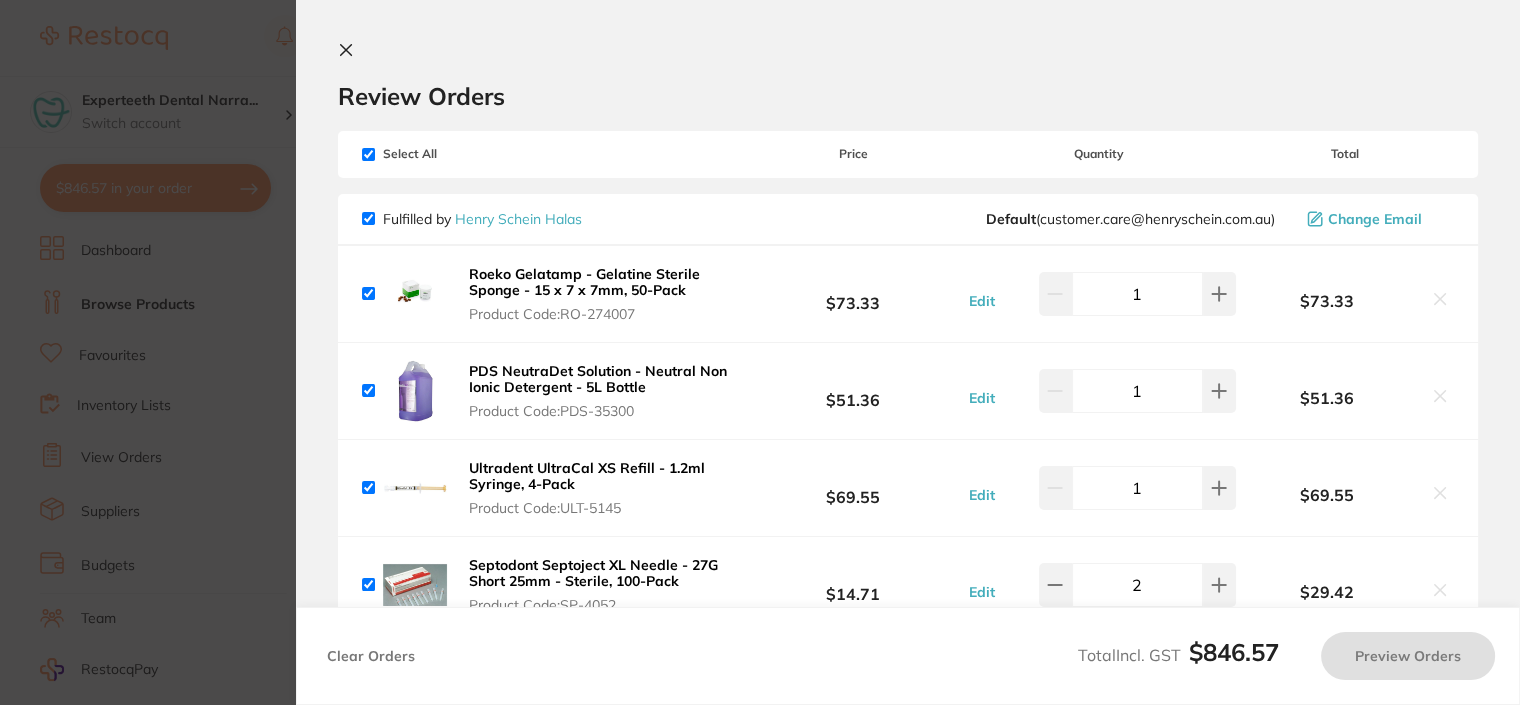 checkbox on "true" 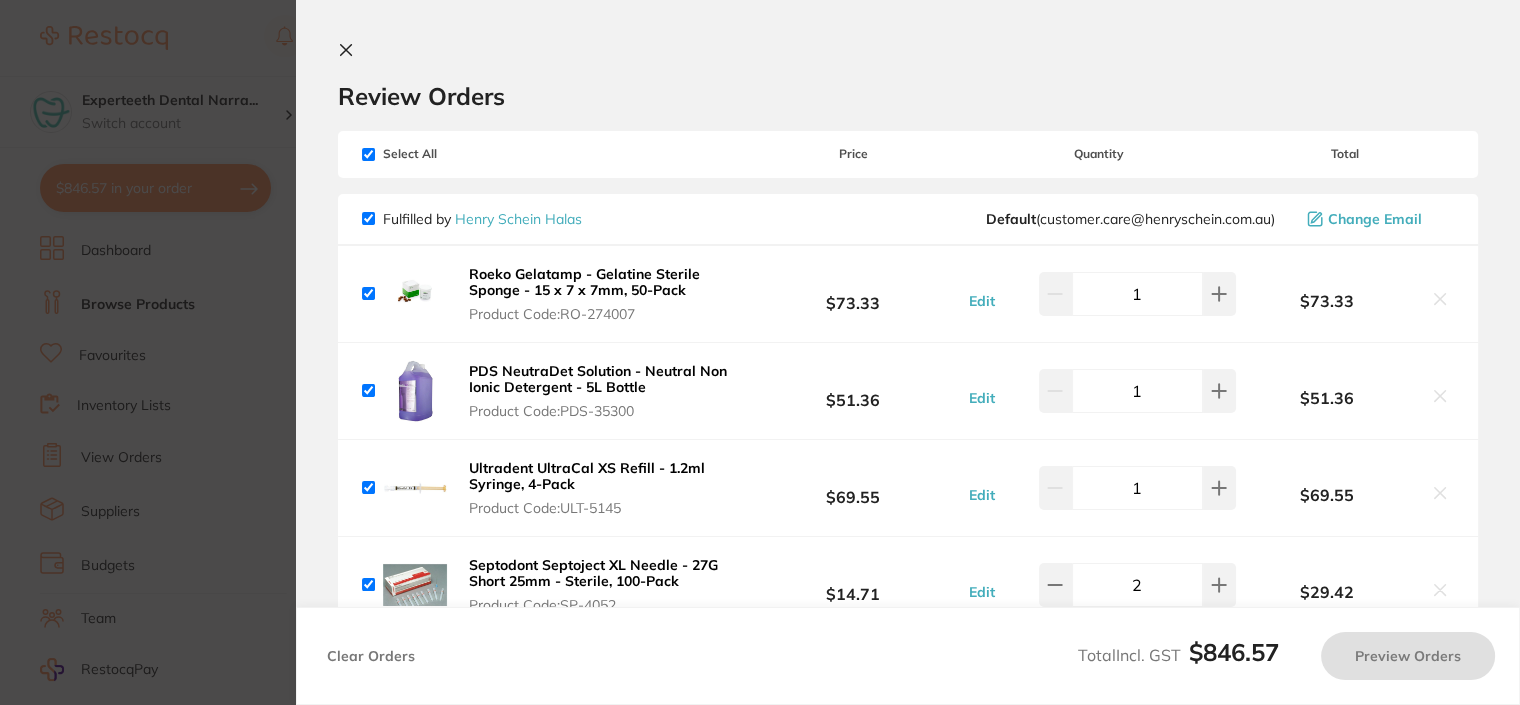 checkbox on "true" 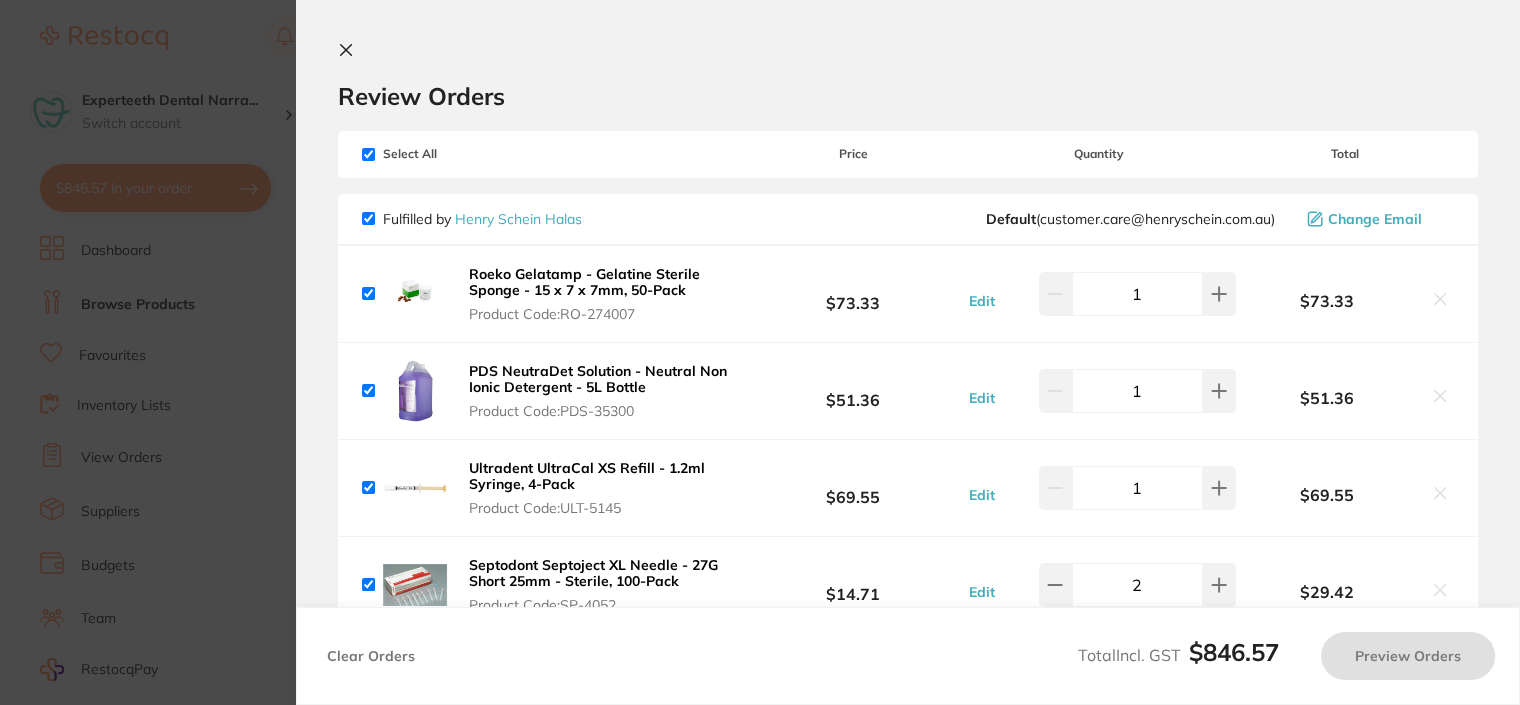 checkbox on "true" 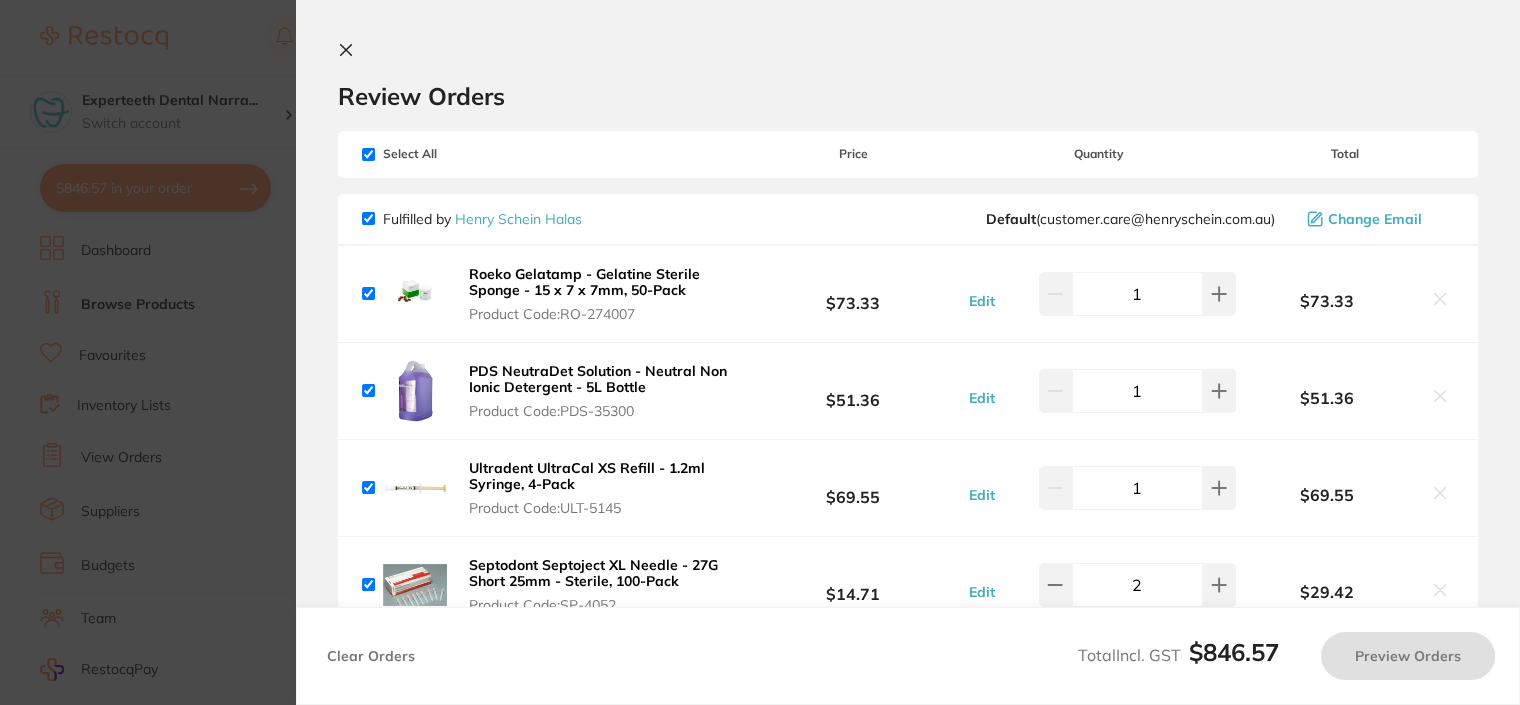 checkbox on "true" 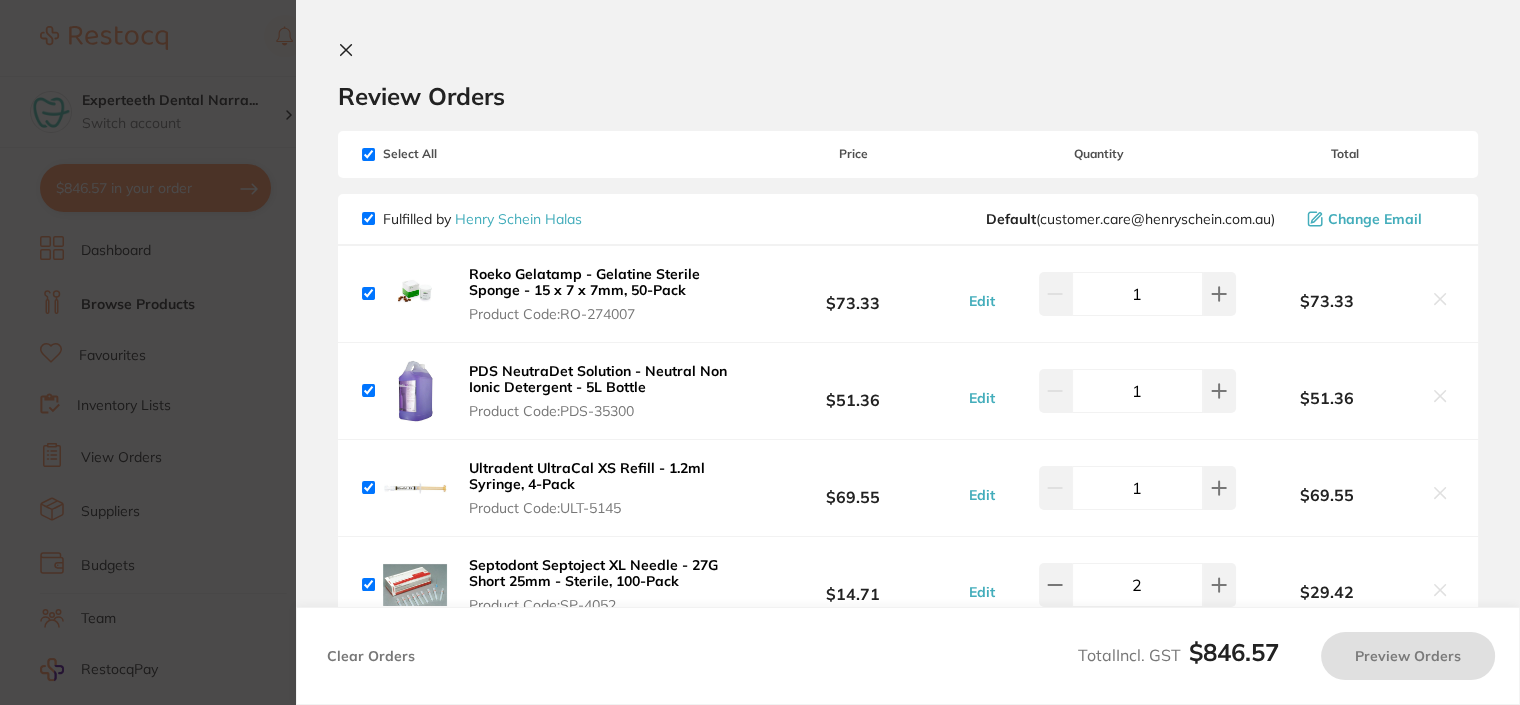 checkbox on "true" 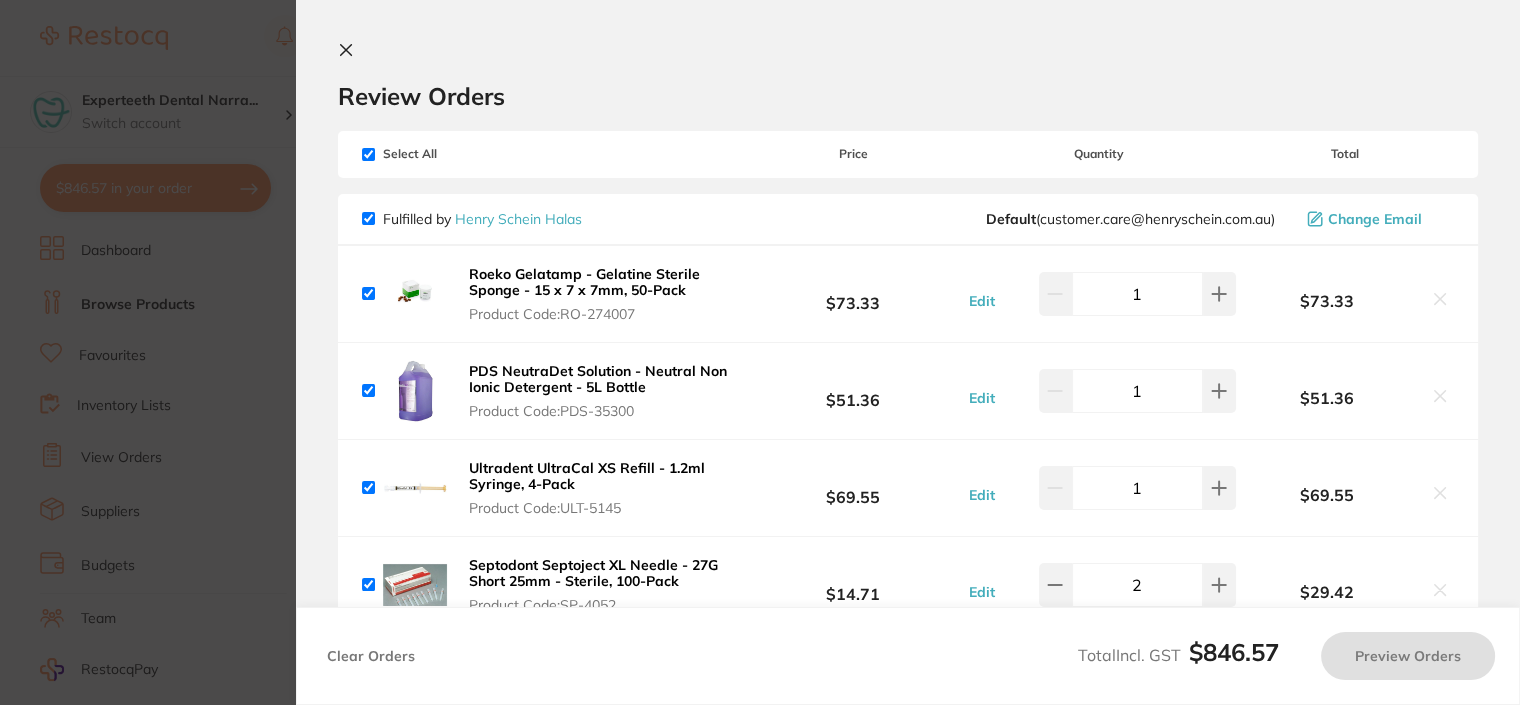 checkbox on "true" 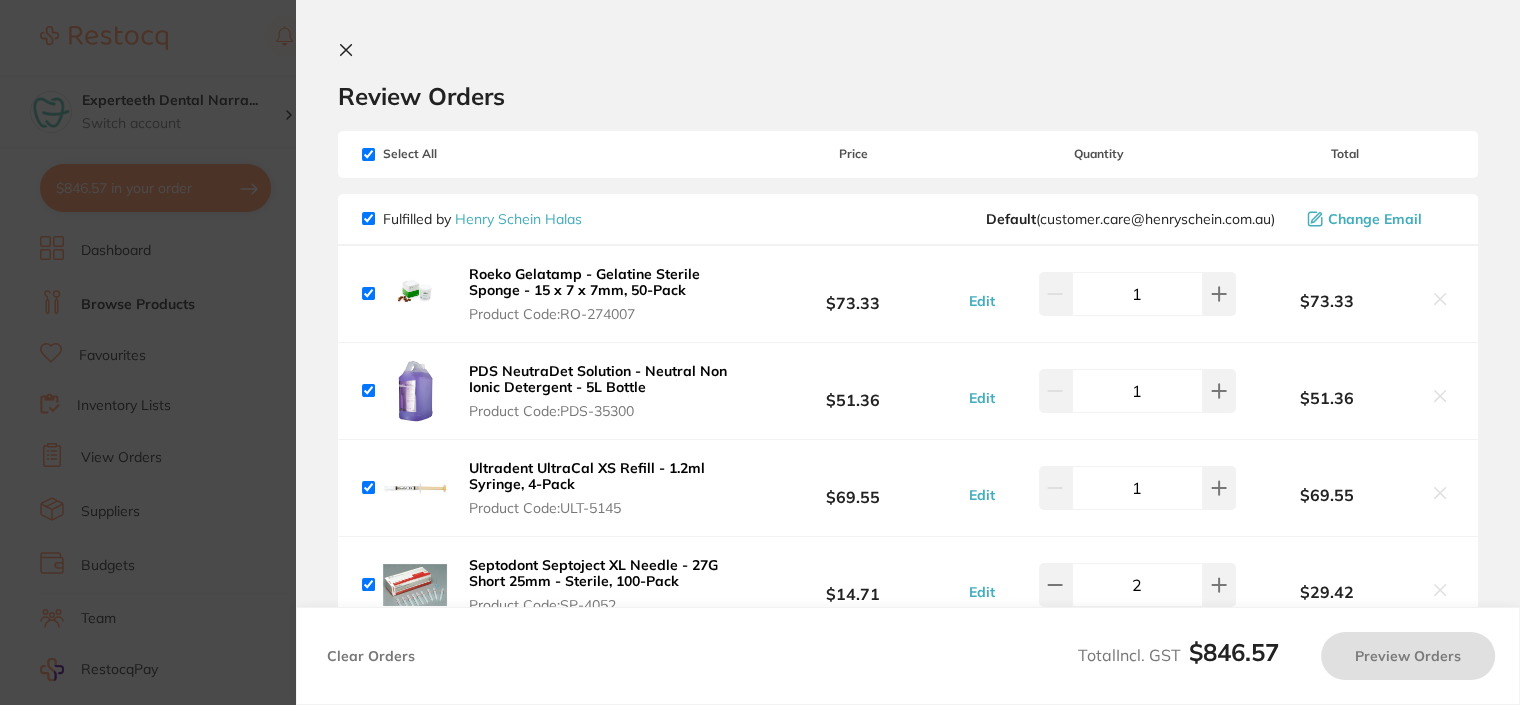 checkbox on "true" 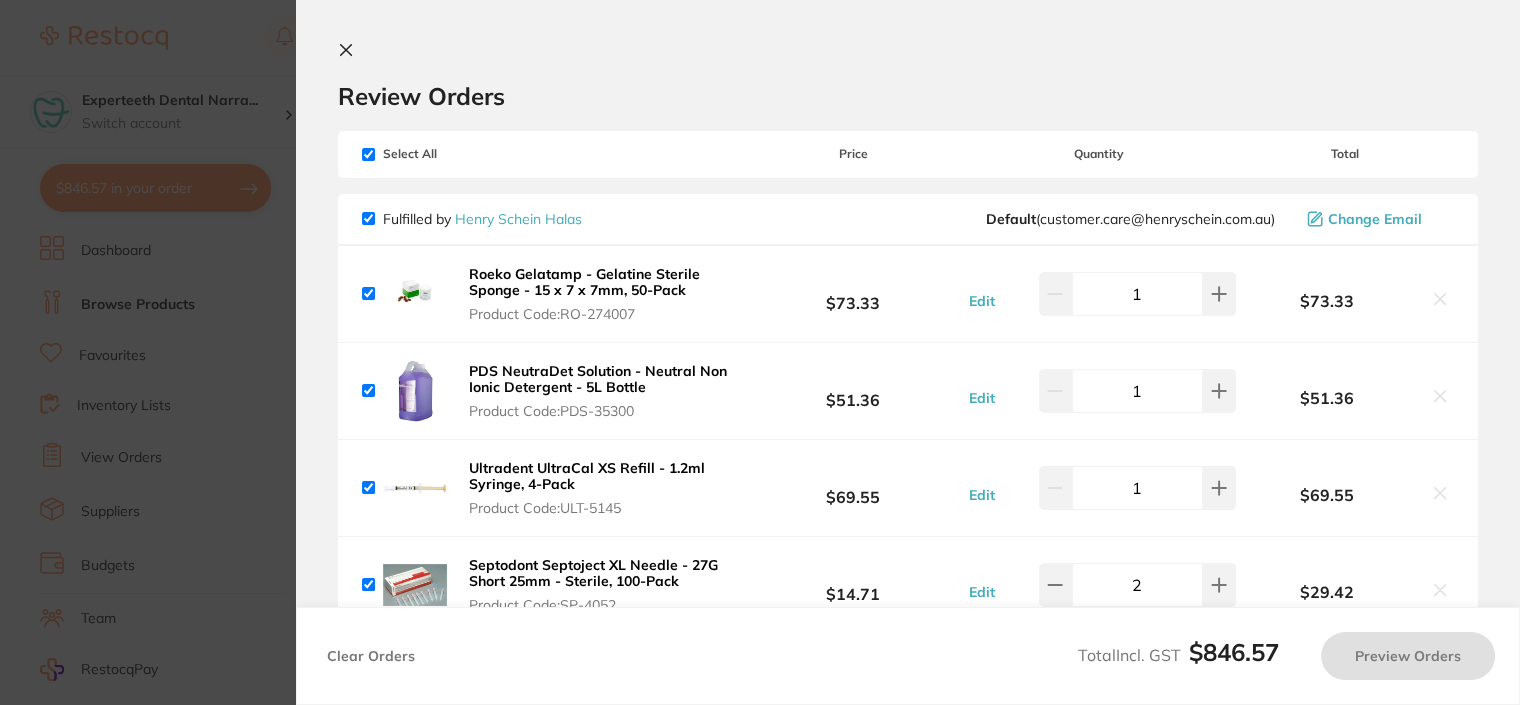 checkbox on "true" 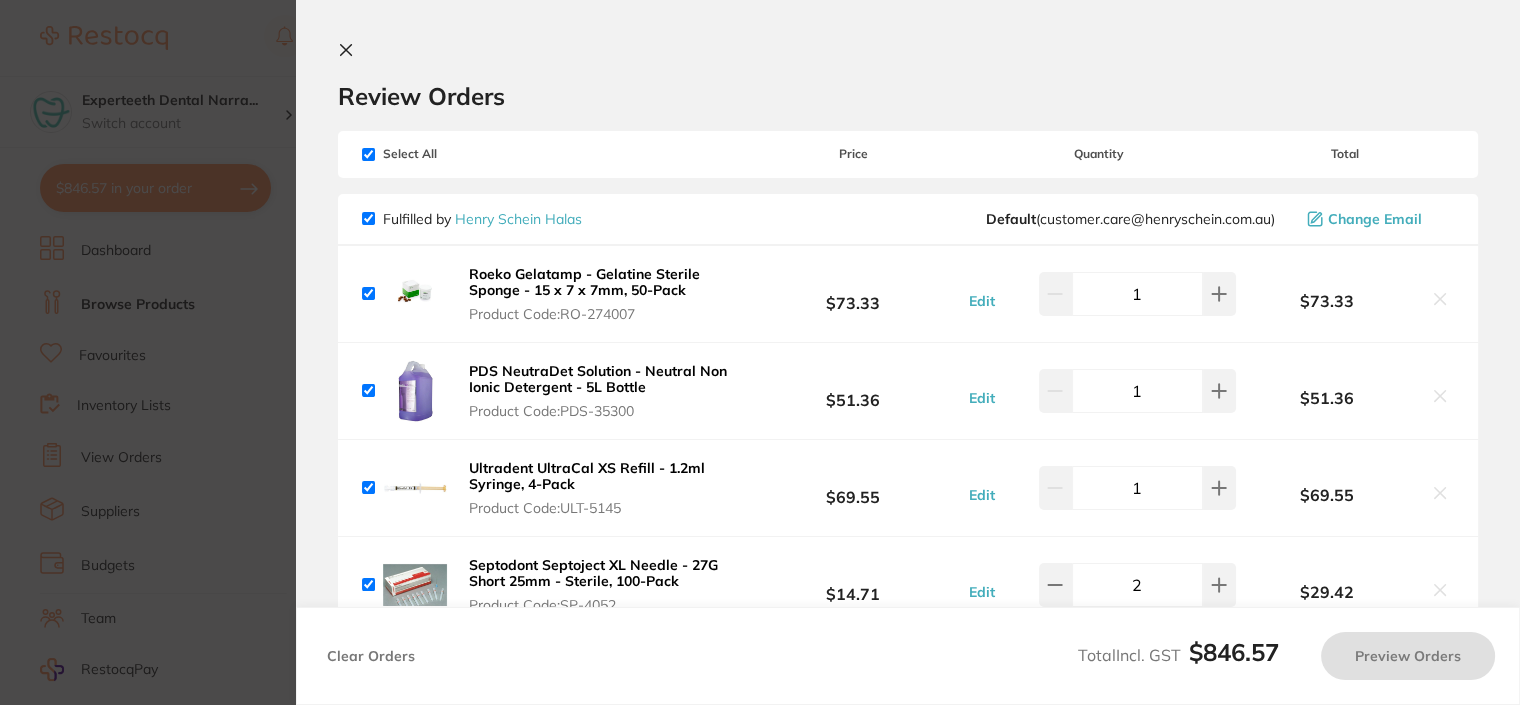 checkbox on "true" 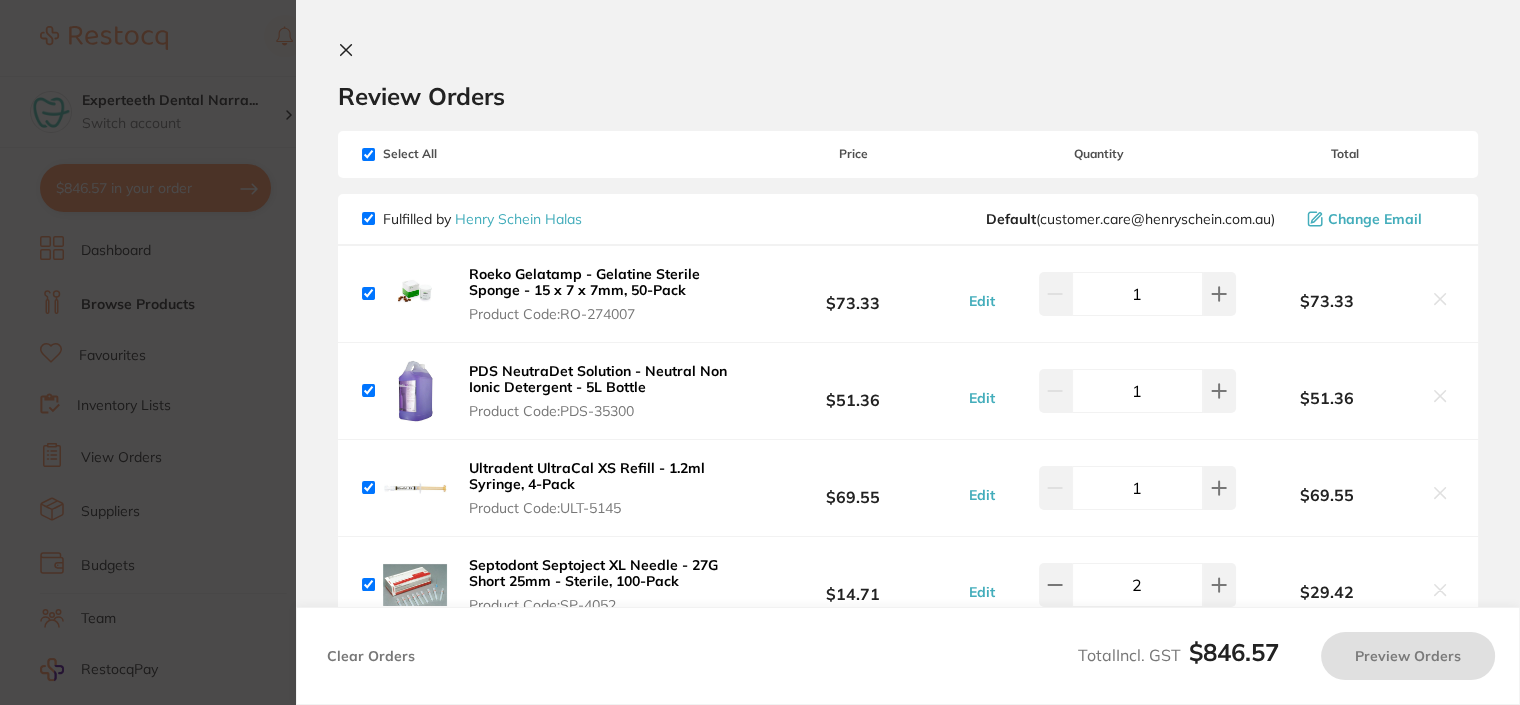 checkbox on "true" 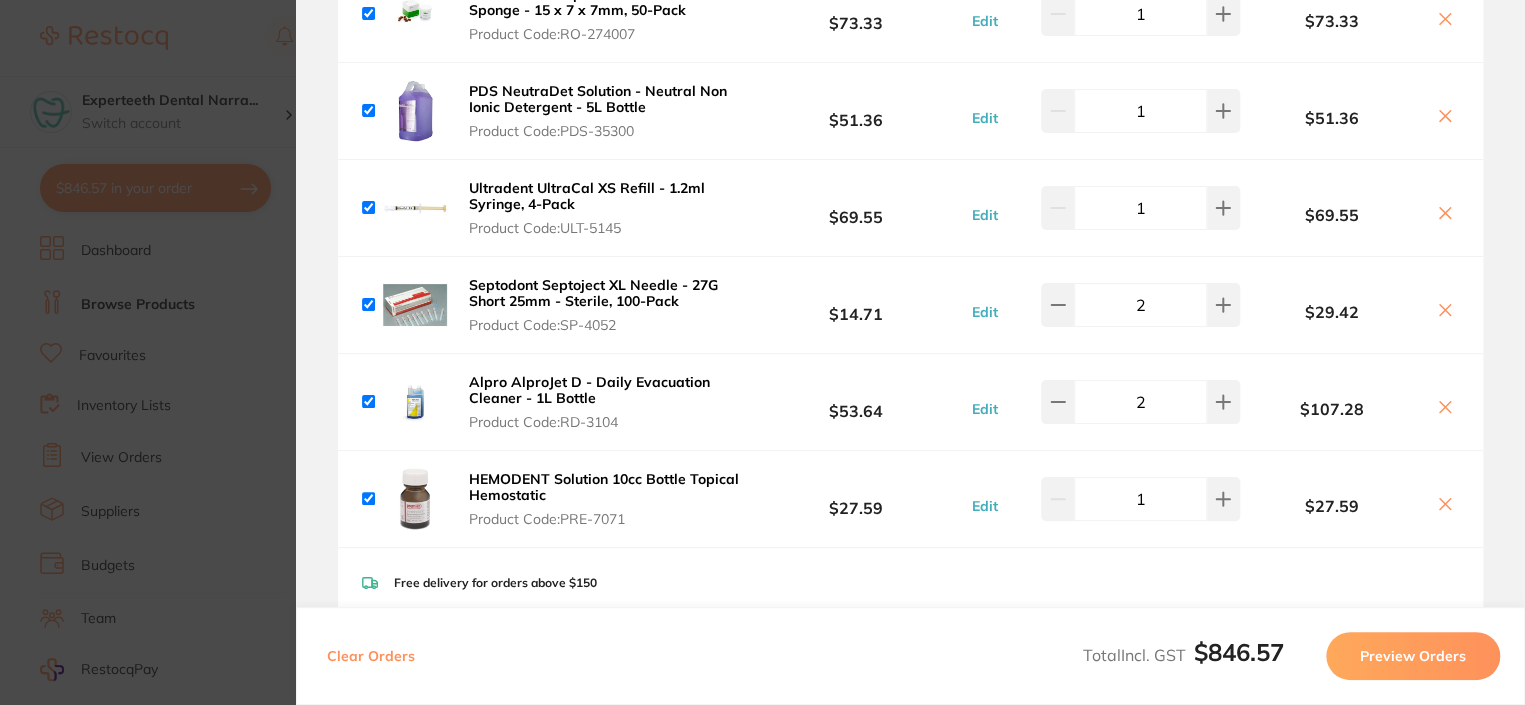 scroll, scrollTop: 0, scrollLeft: 0, axis: both 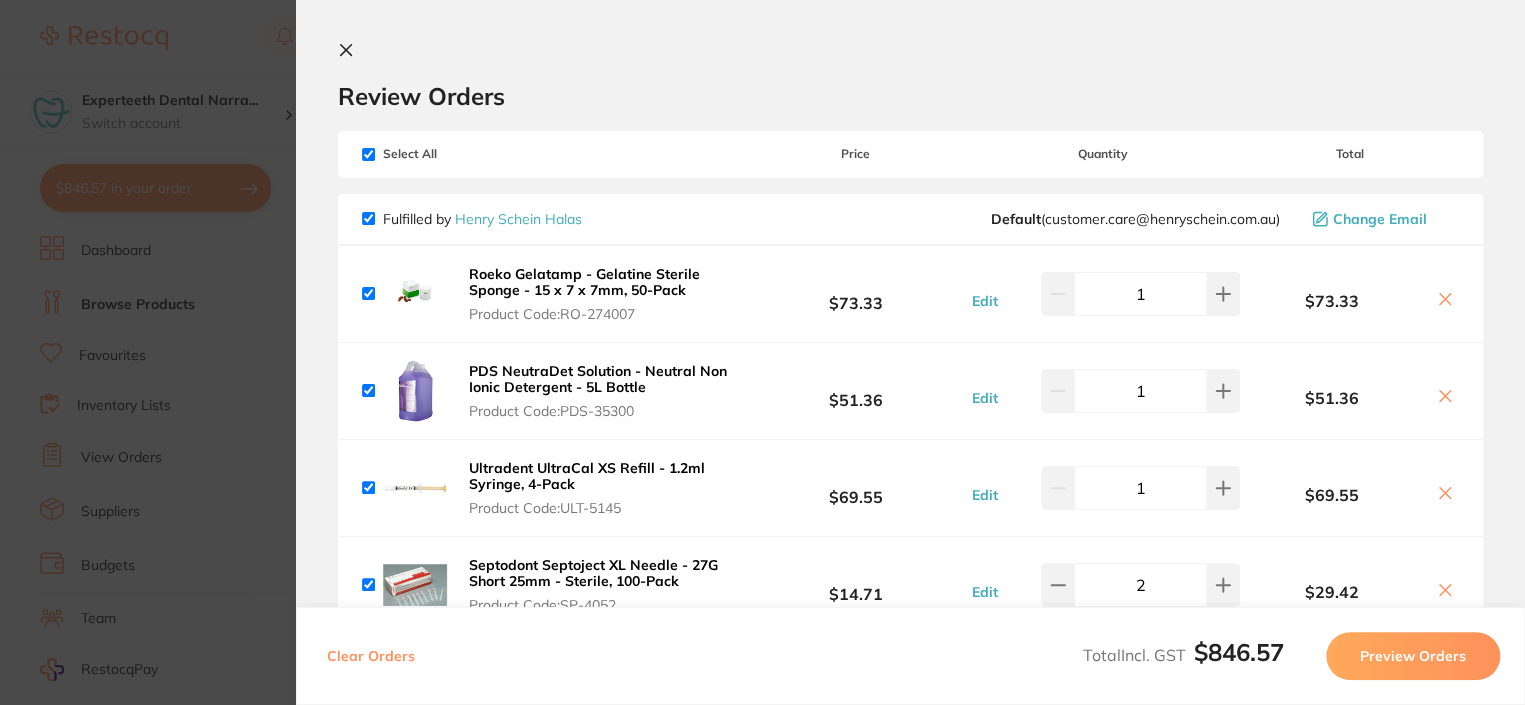 click 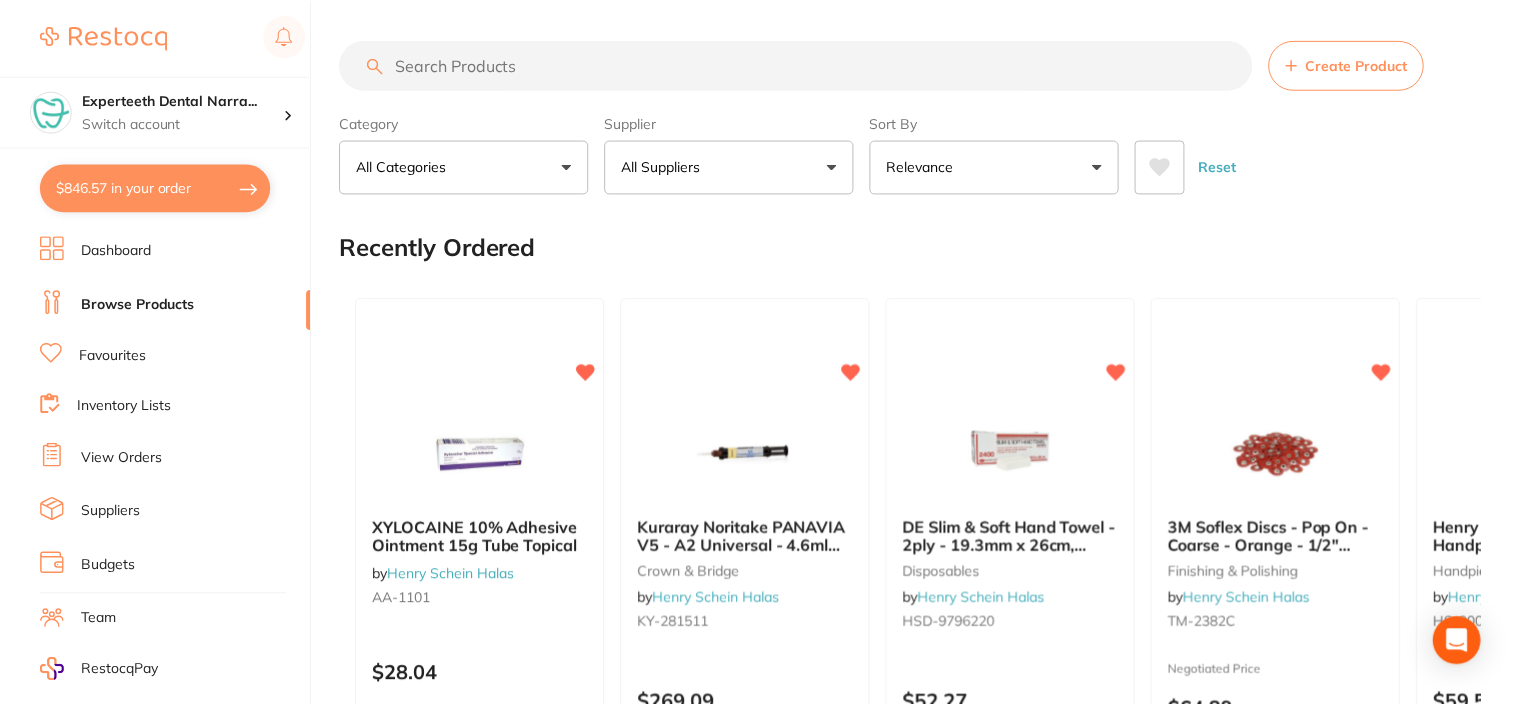scroll, scrollTop: 3, scrollLeft: 0, axis: vertical 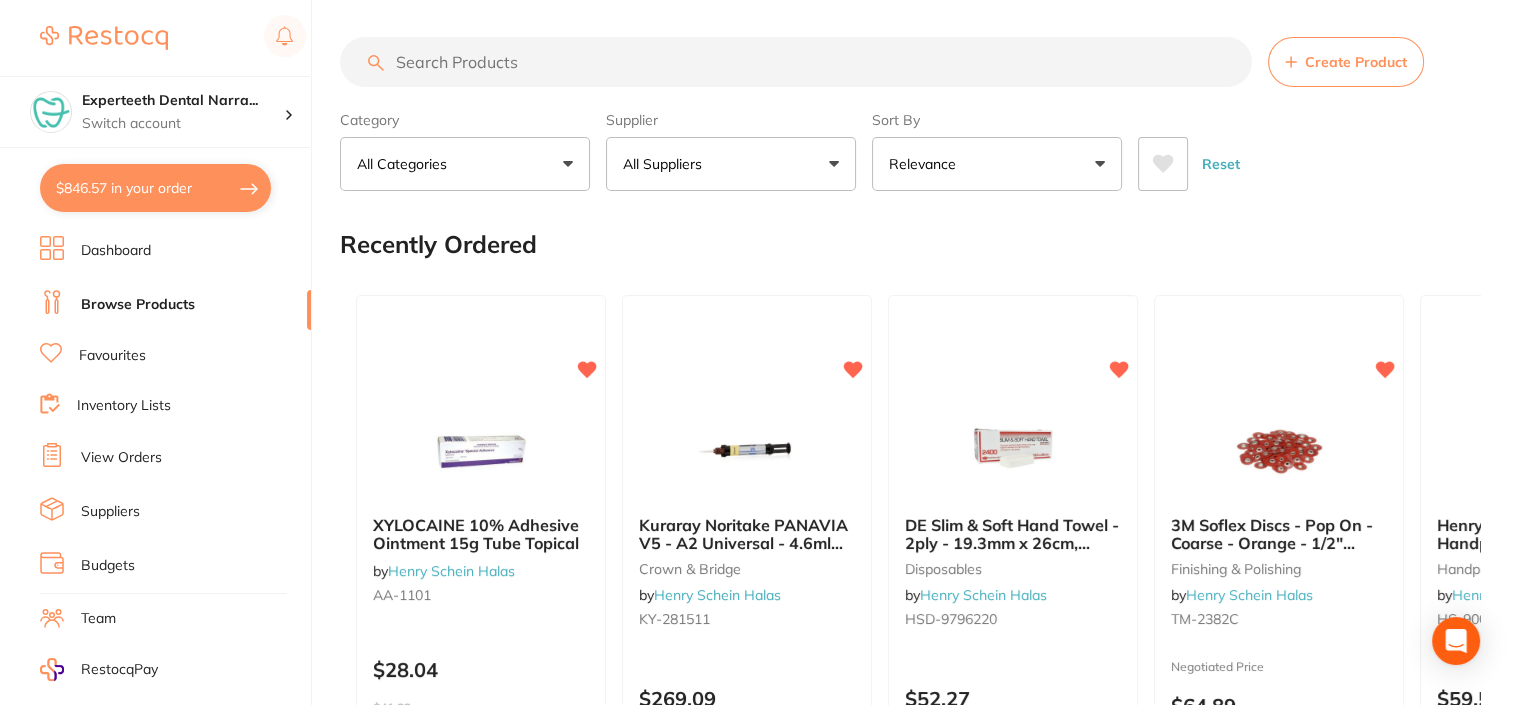 click at bounding box center (796, 62) 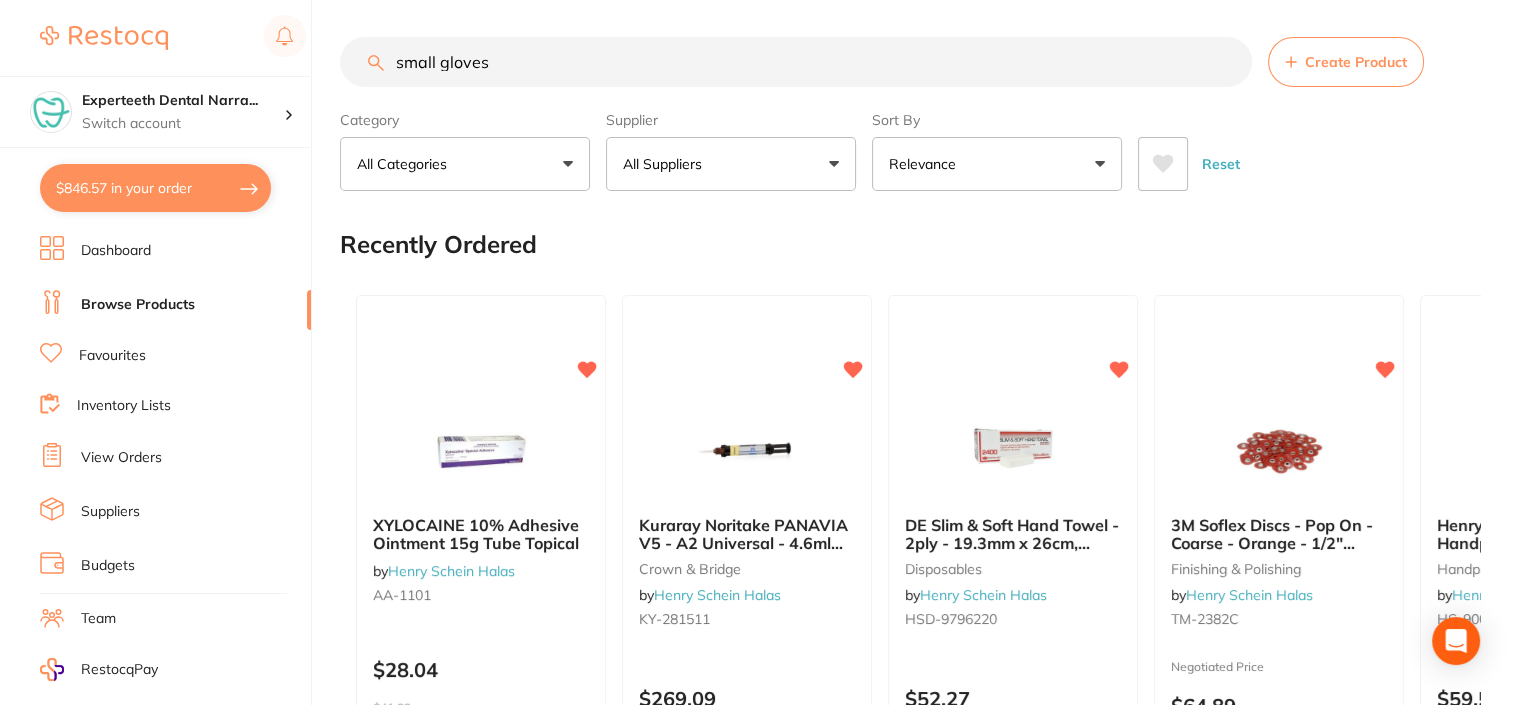 type on "small gloves" 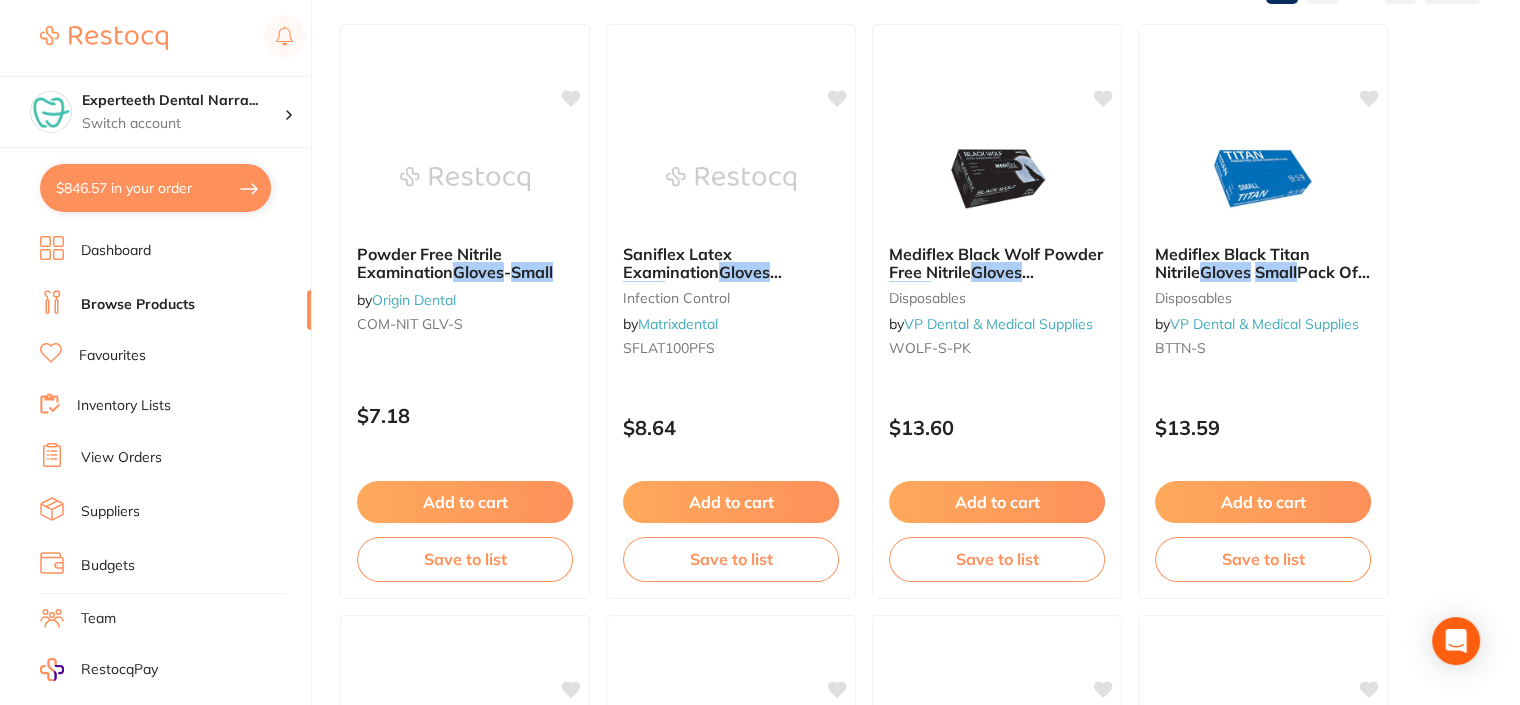 scroll, scrollTop: 300, scrollLeft: 0, axis: vertical 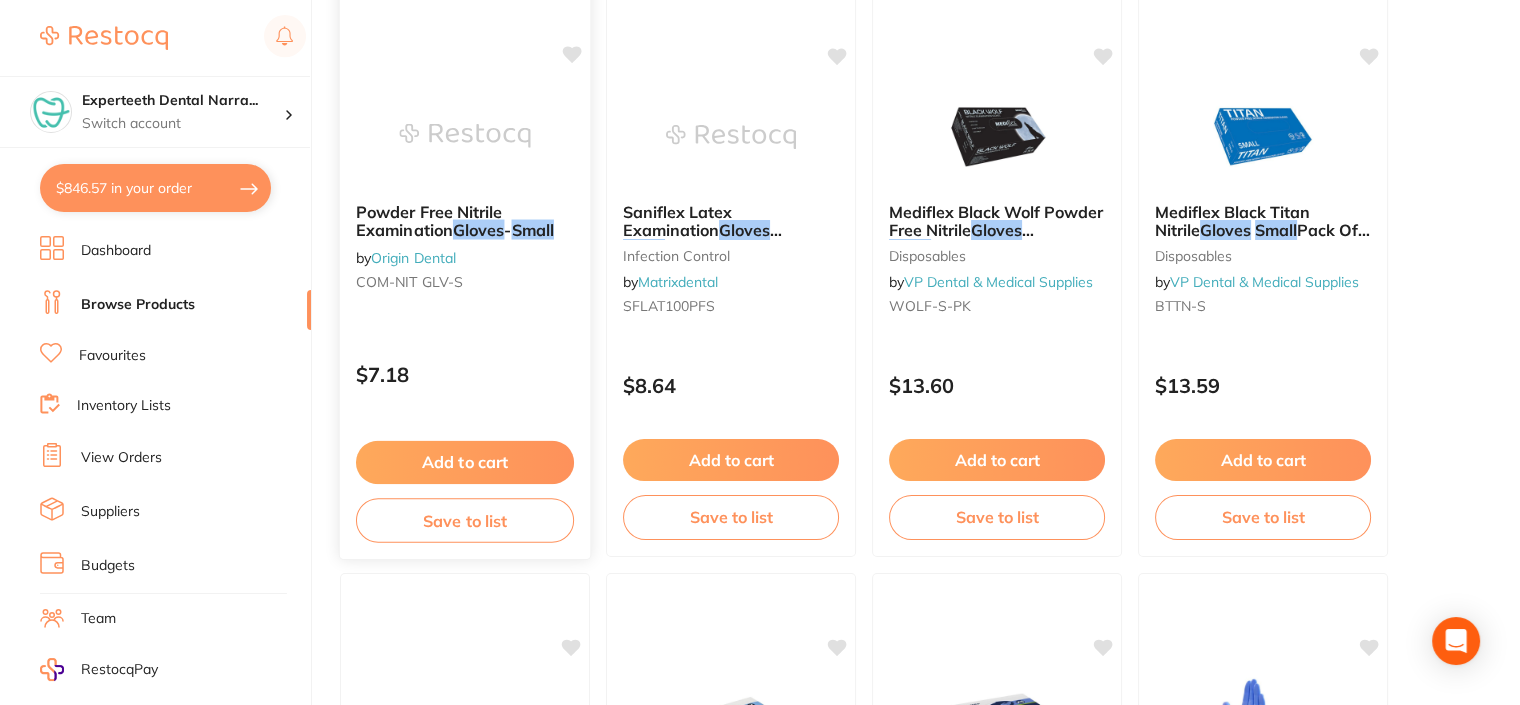 click on "Add to cart" at bounding box center [465, 462] 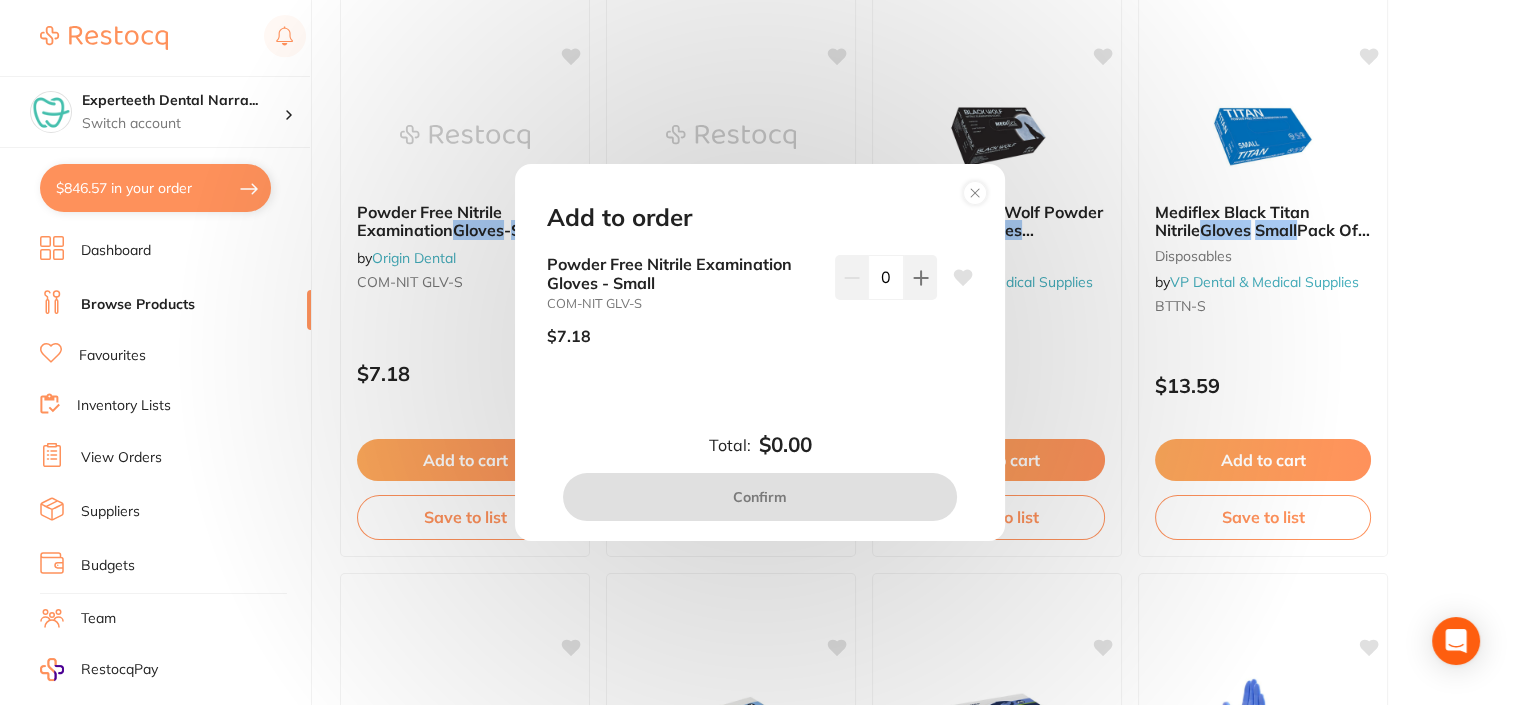 click 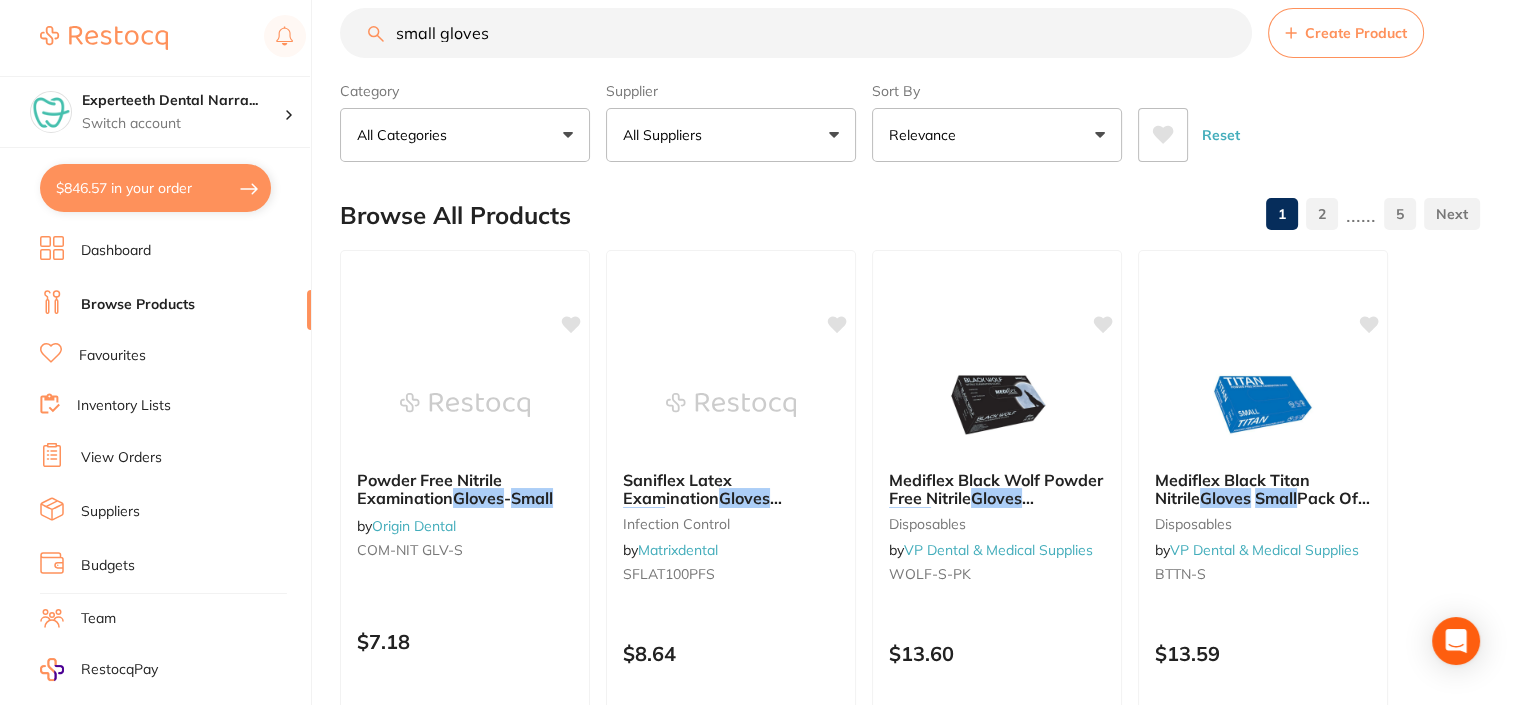 scroll, scrollTop: 0, scrollLeft: 0, axis: both 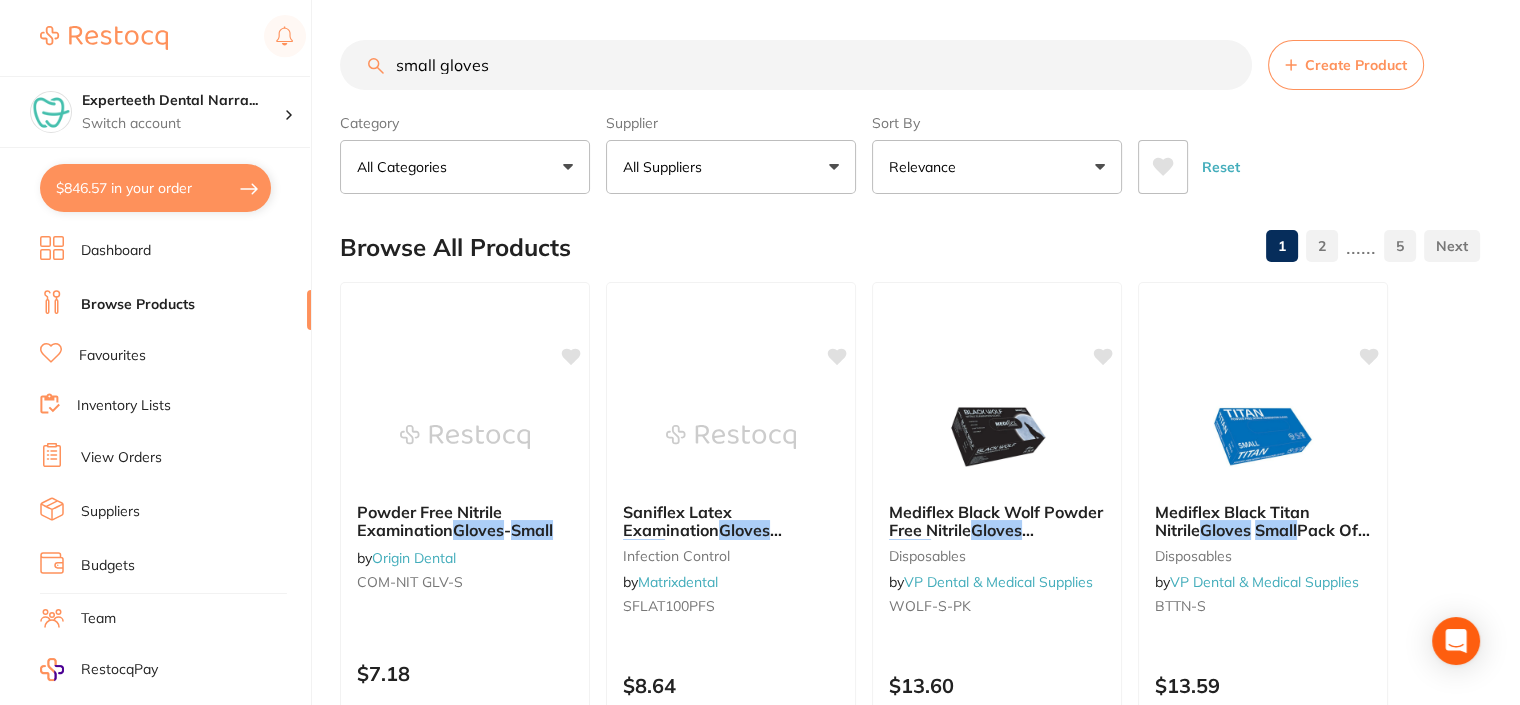 click on "All Suppliers" at bounding box center (731, 167) 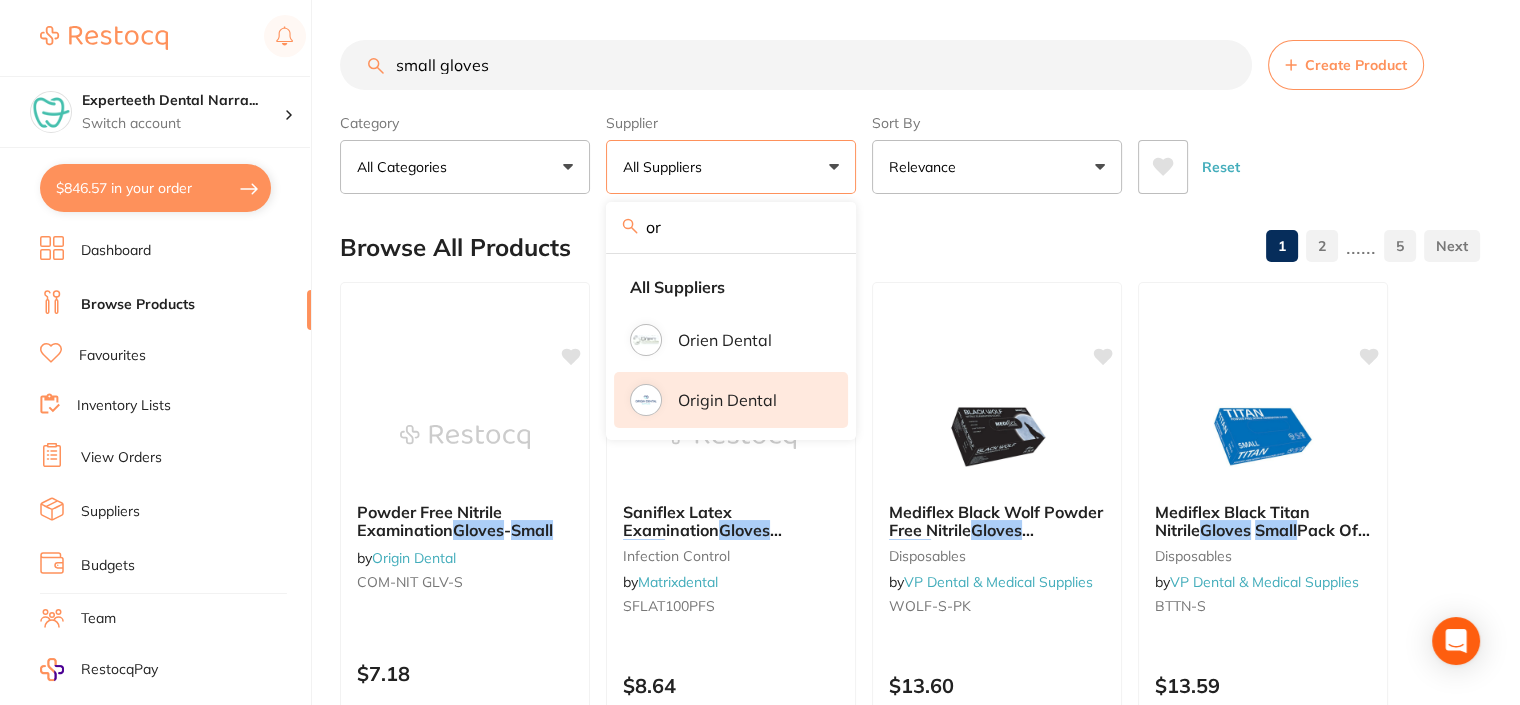 type on "or" 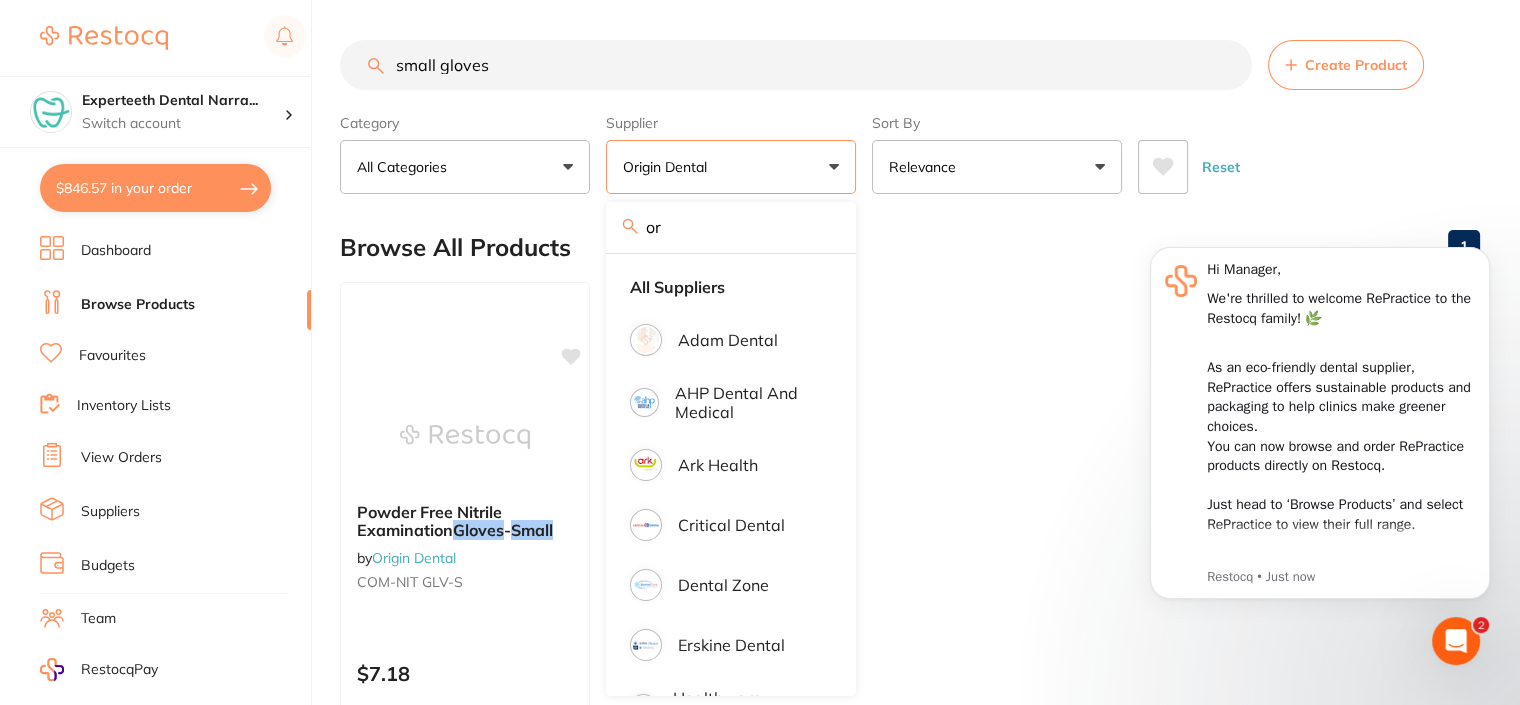 scroll, scrollTop: 0, scrollLeft: 0, axis: both 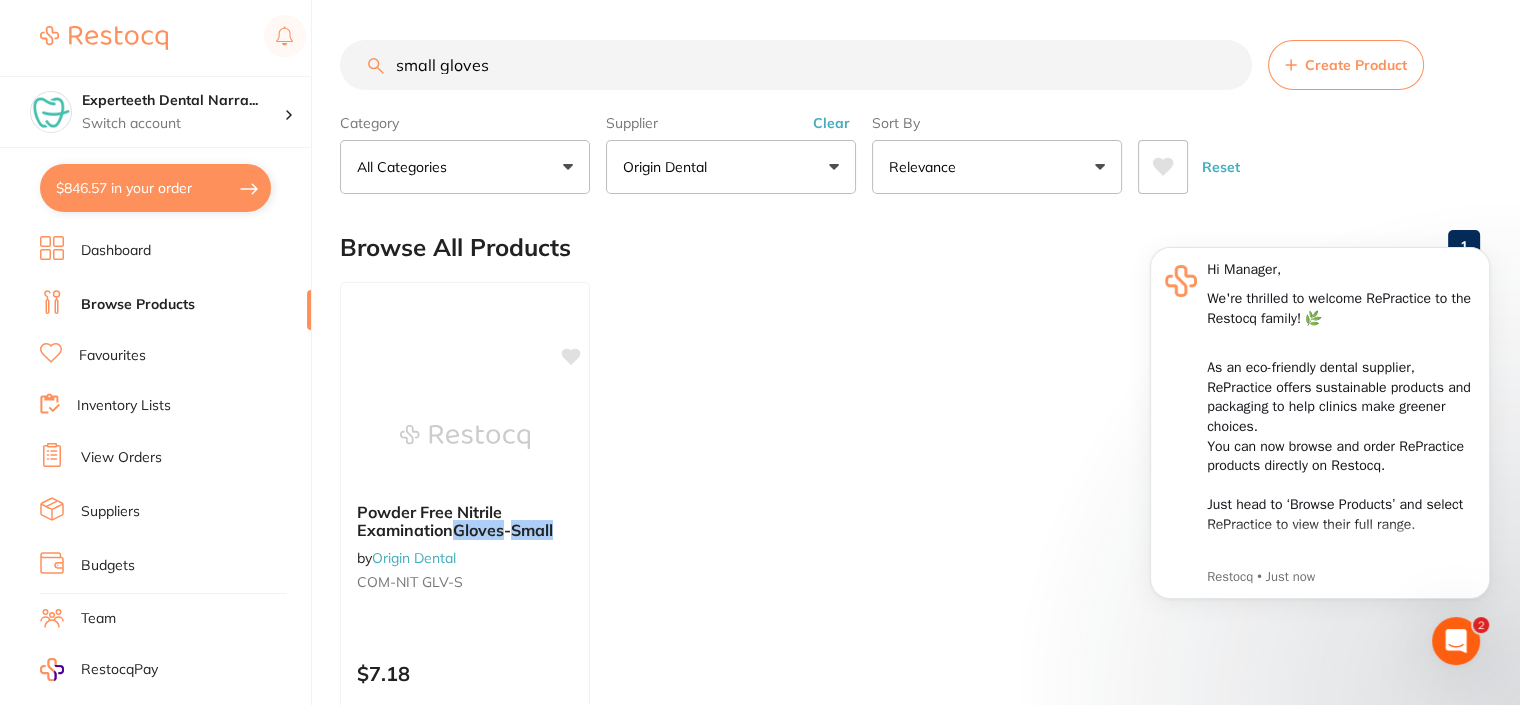 click on "Origin Dental" at bounding box center [731, 167] 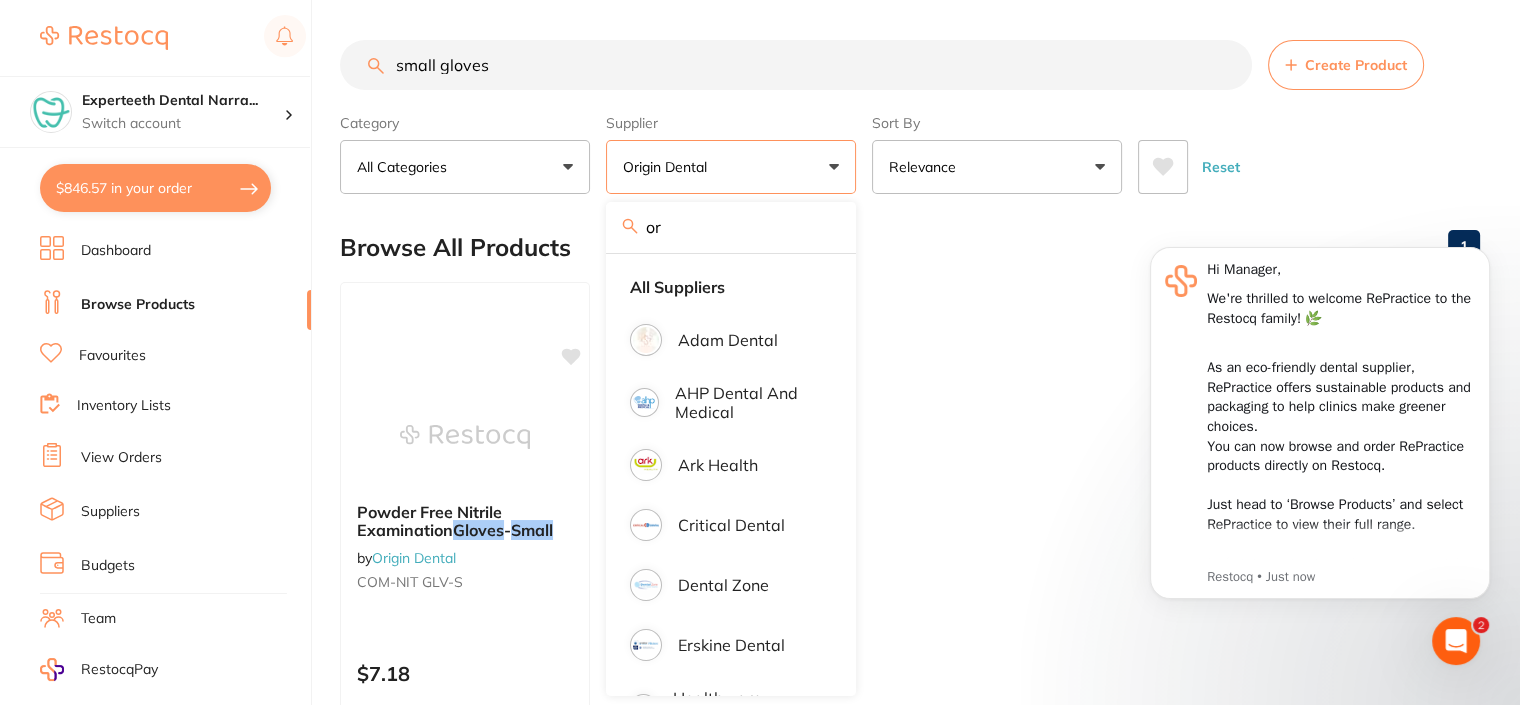 click on "Browse All Products 1" at bounding box center (910, 247) 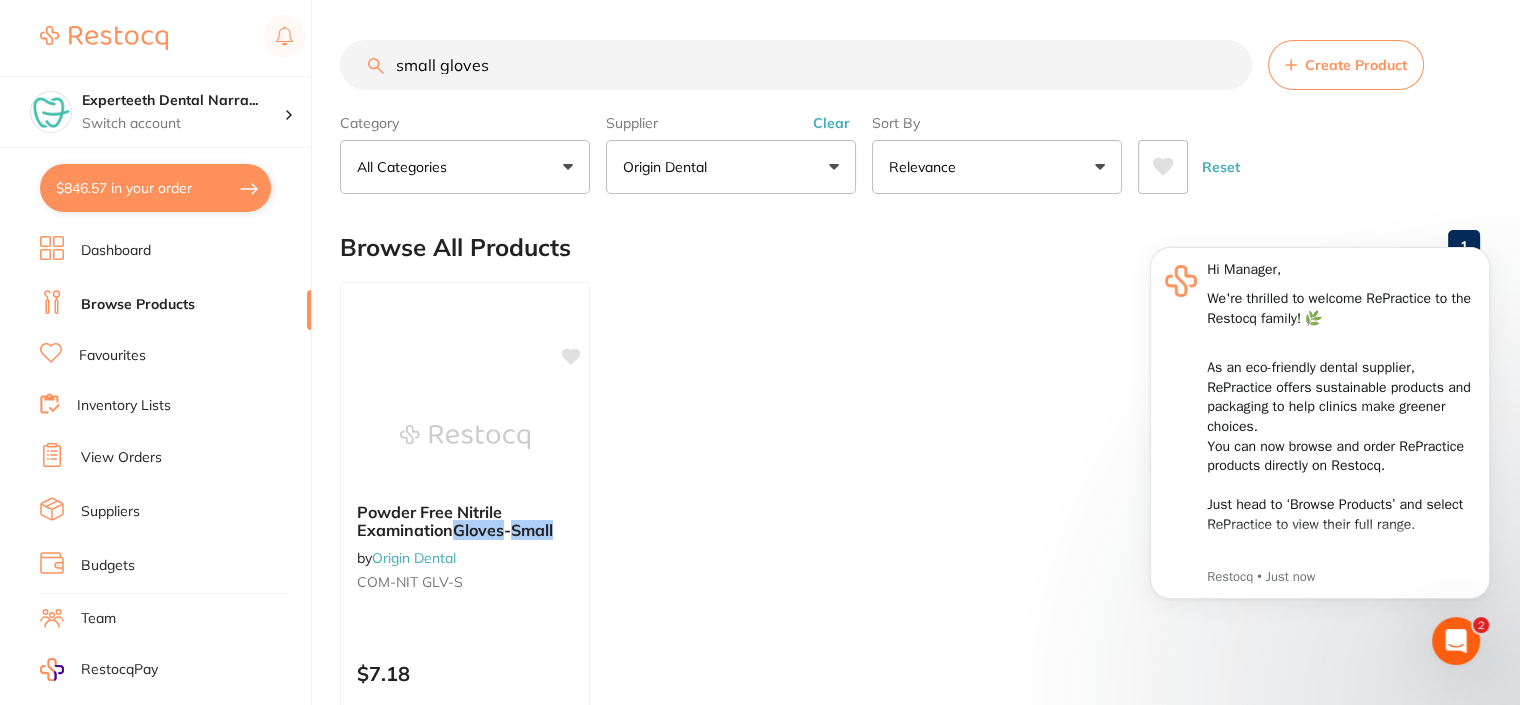 click on "Supplier Origin Dental or All Suppliers Adam Dental AHP Dental and Medical Ark Health Critical Dental Dental Zone Erskine Dental Healthware Australia Ridley Henry Schein Halas HIT Dental & Medical Supplies Independent Dental Leepac Medical and Dental Livingstone International Matrixdental Numedical Orien dental Origin Dental VP Dental & Medical Supplies Clear" at bounding box center [731, 150] 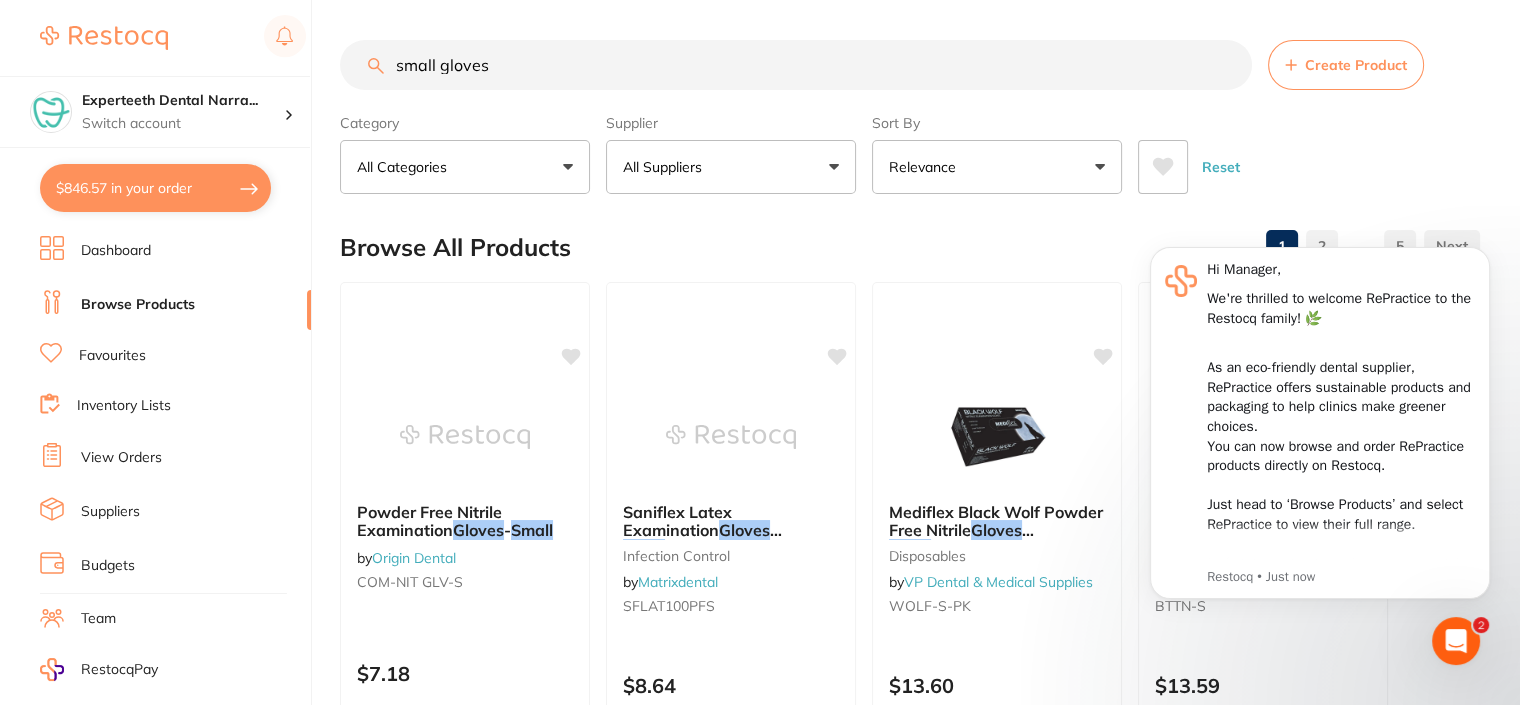 click on "All Suppliers" at bounding box center [731, 167] 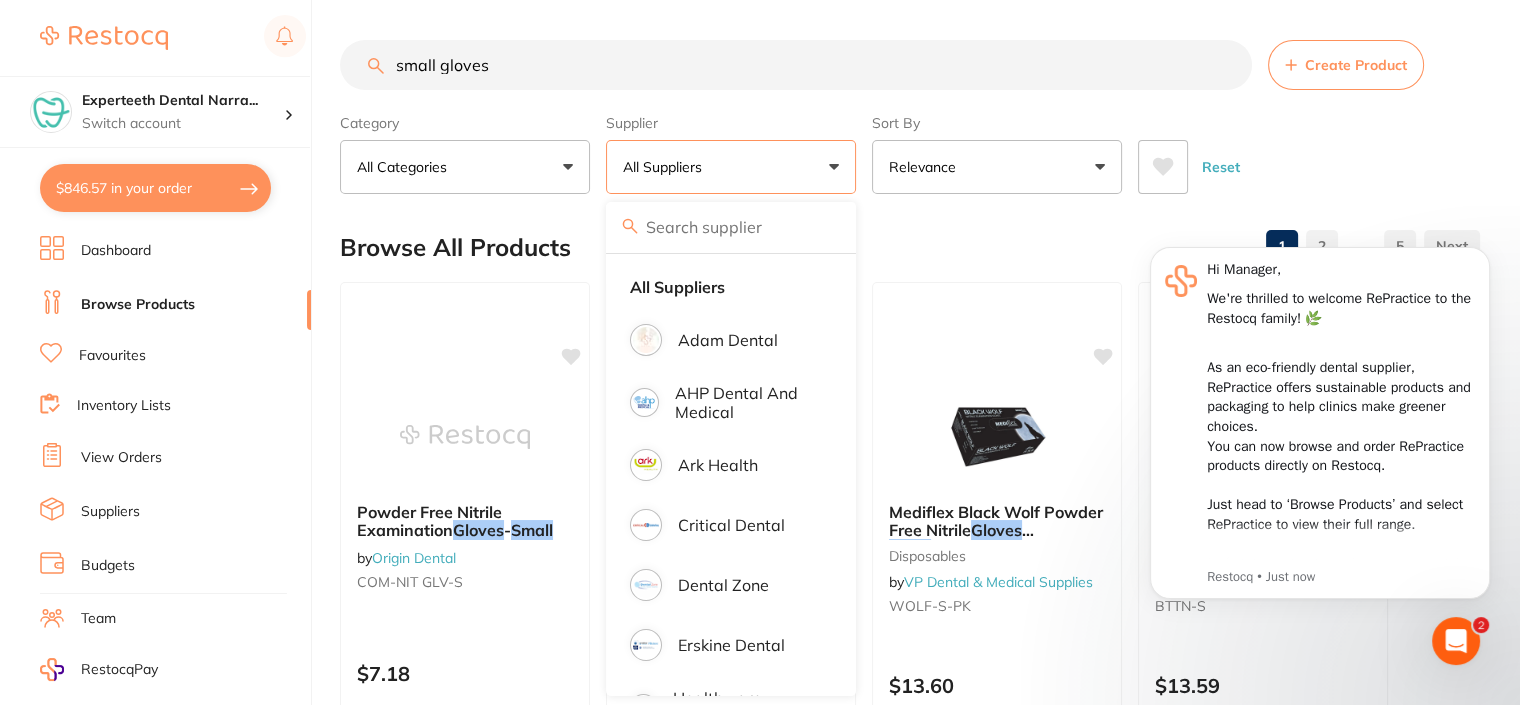 scroll, scrollTop: 0, scrollLeft: 0, axis: both 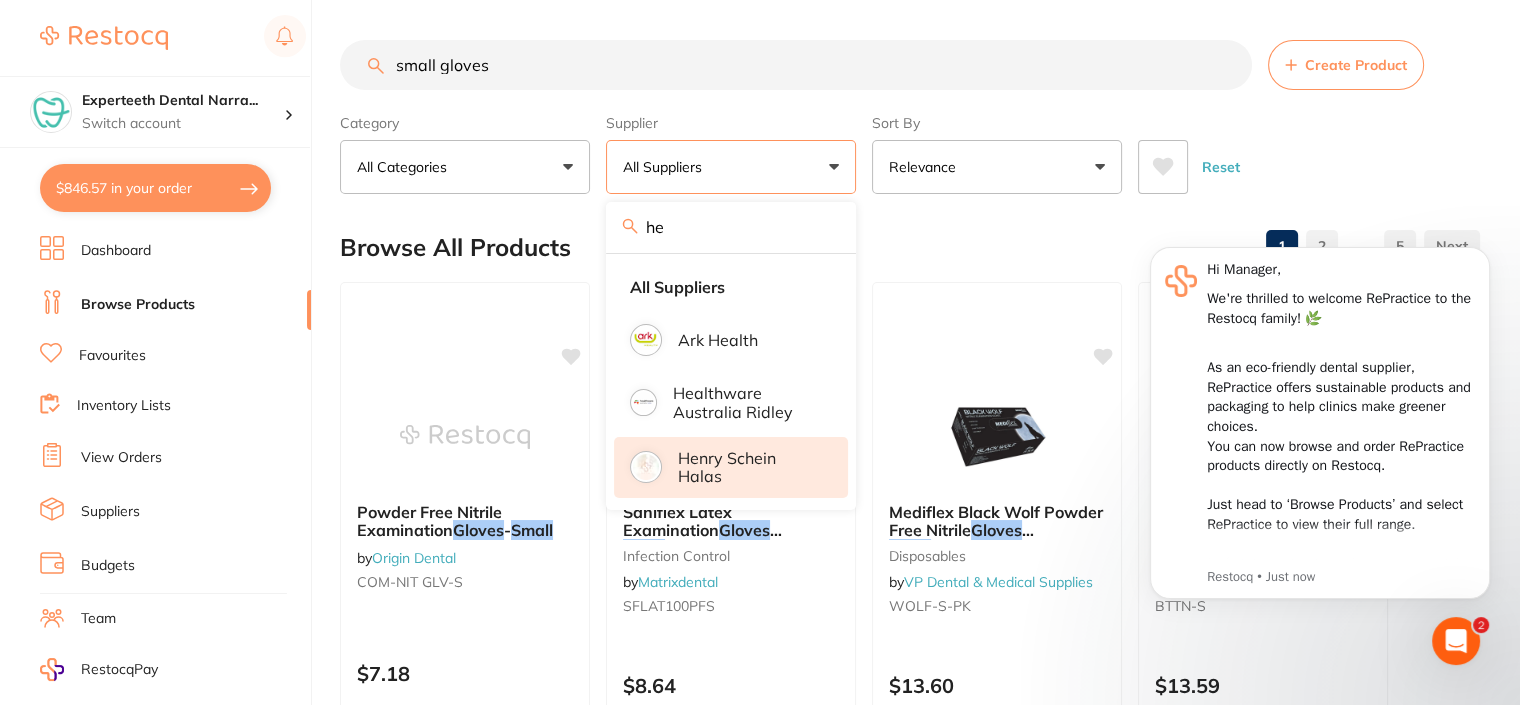 type on "he" 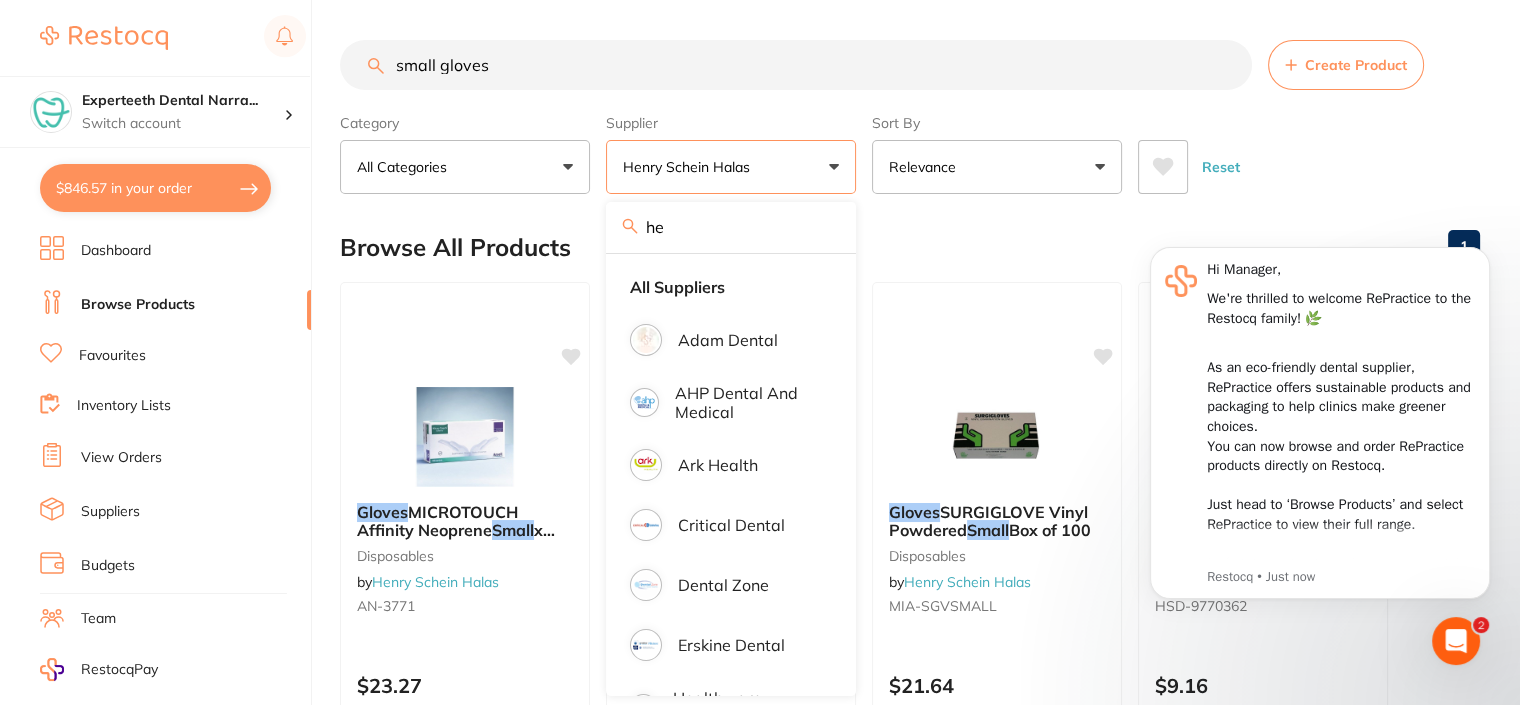 scroll, scrollTop: 0, scrollLeft: 0, axis: both 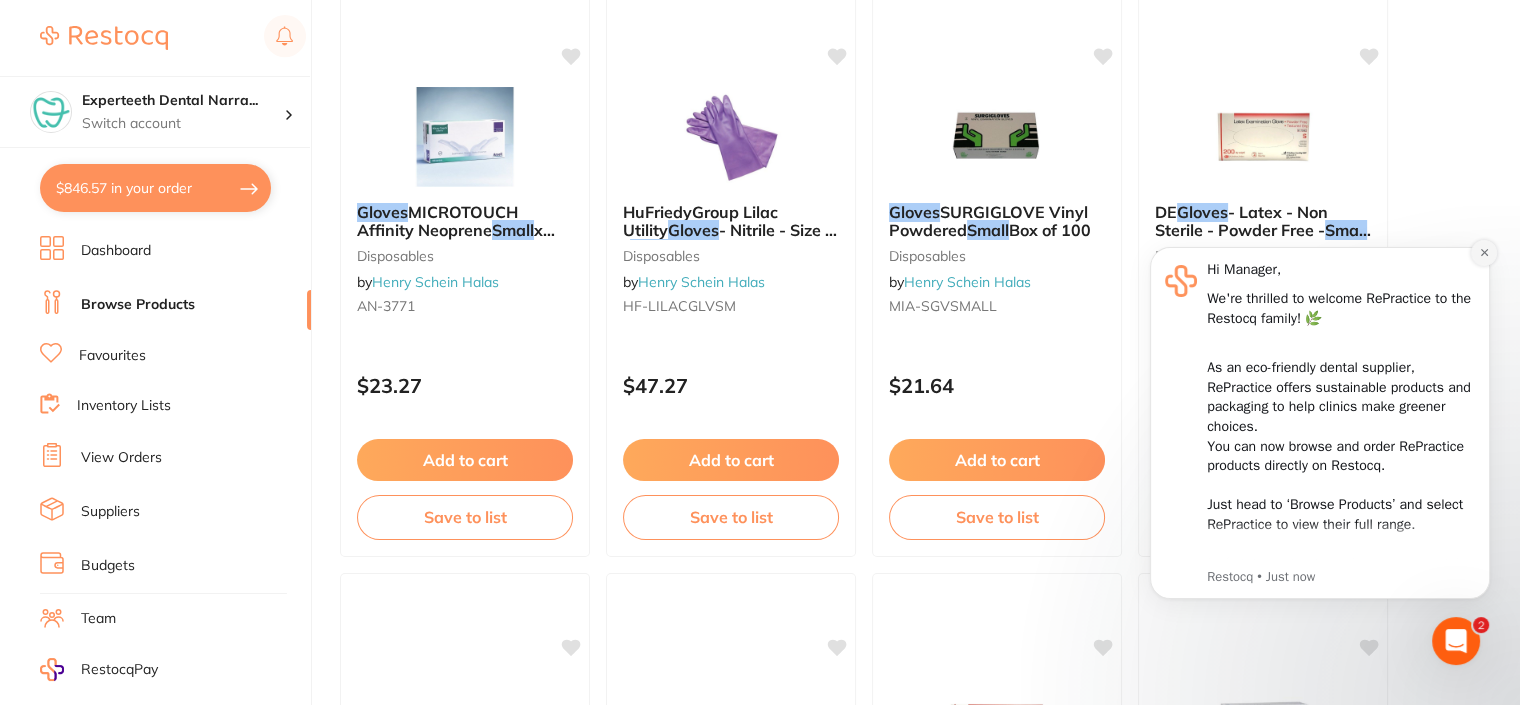 click 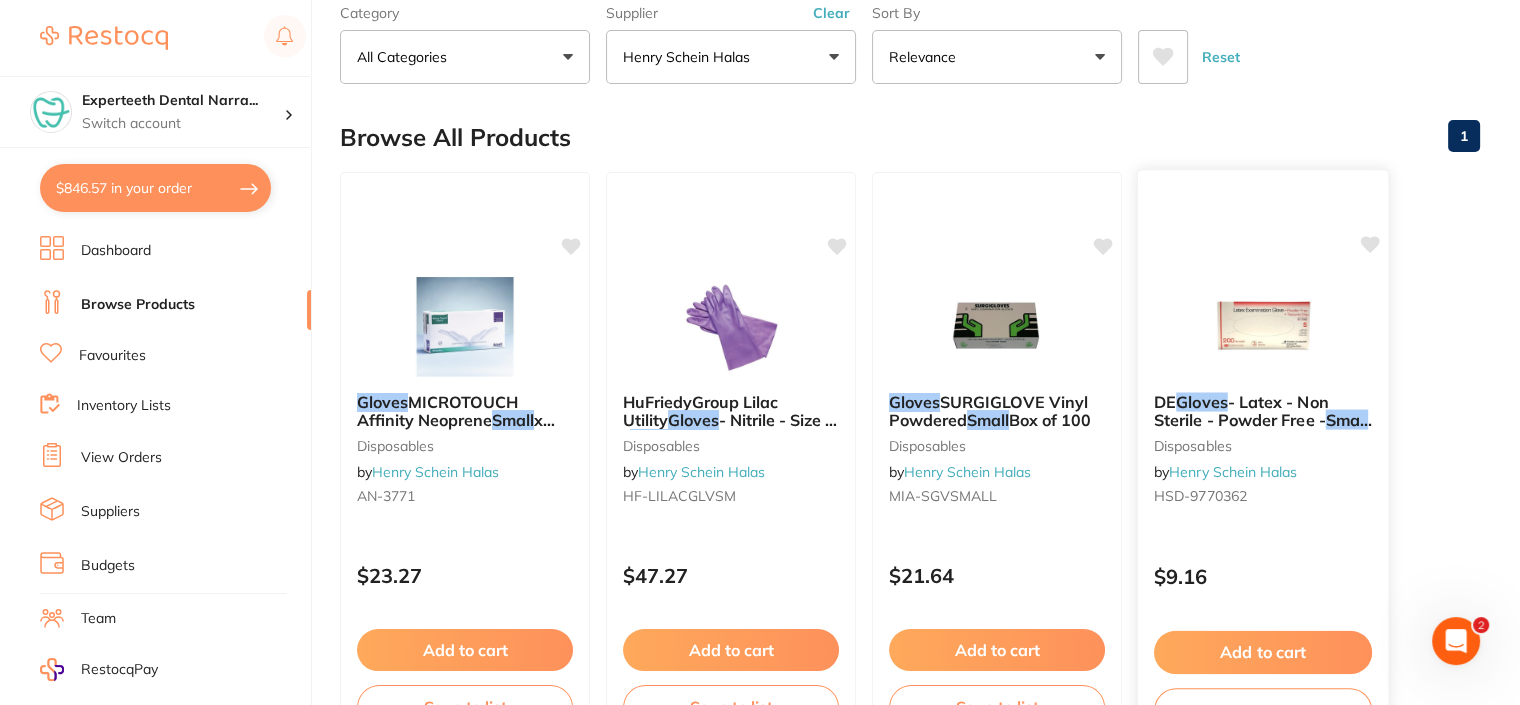 scroll, scrollTop: 100, scrollLeft: 0, axis: vertical 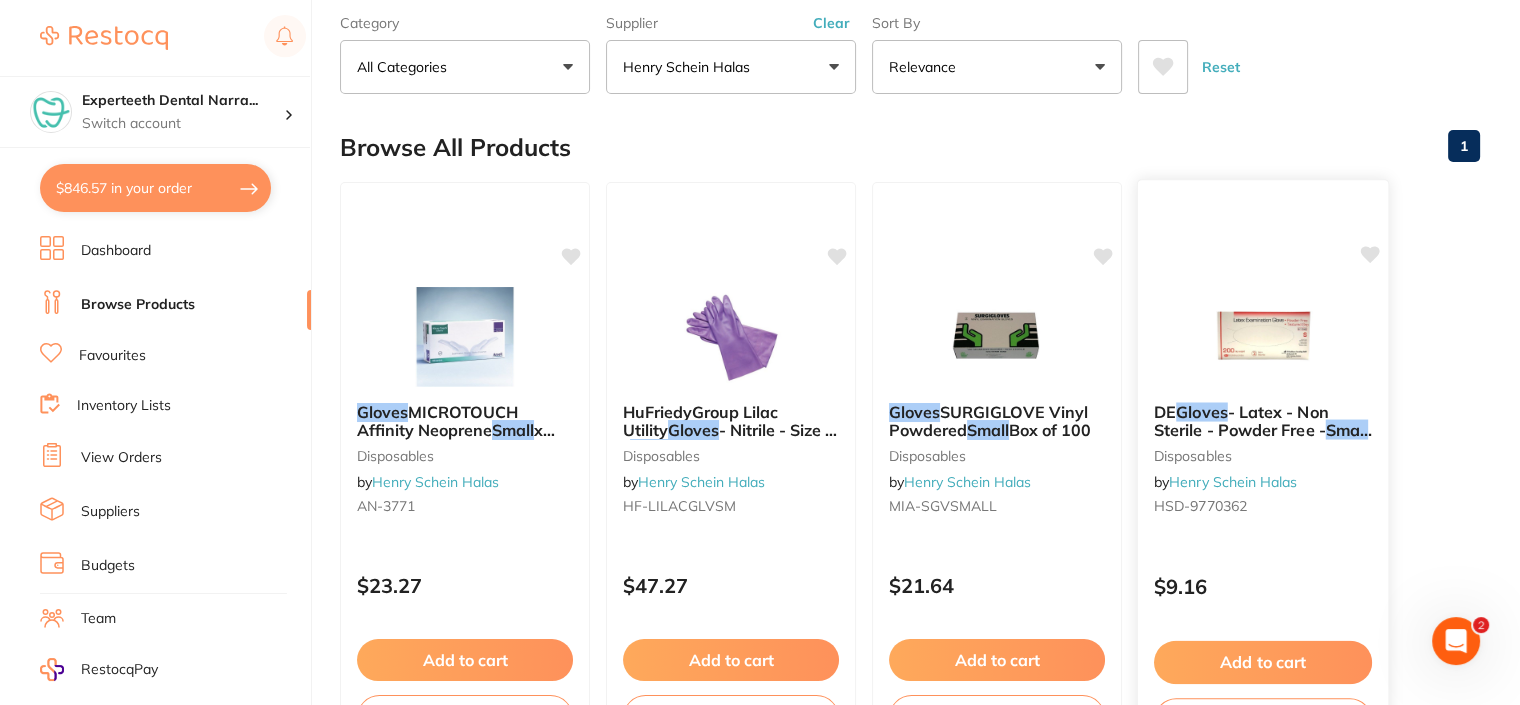 click on "Add to cart" at bounding box center [1263, 662] 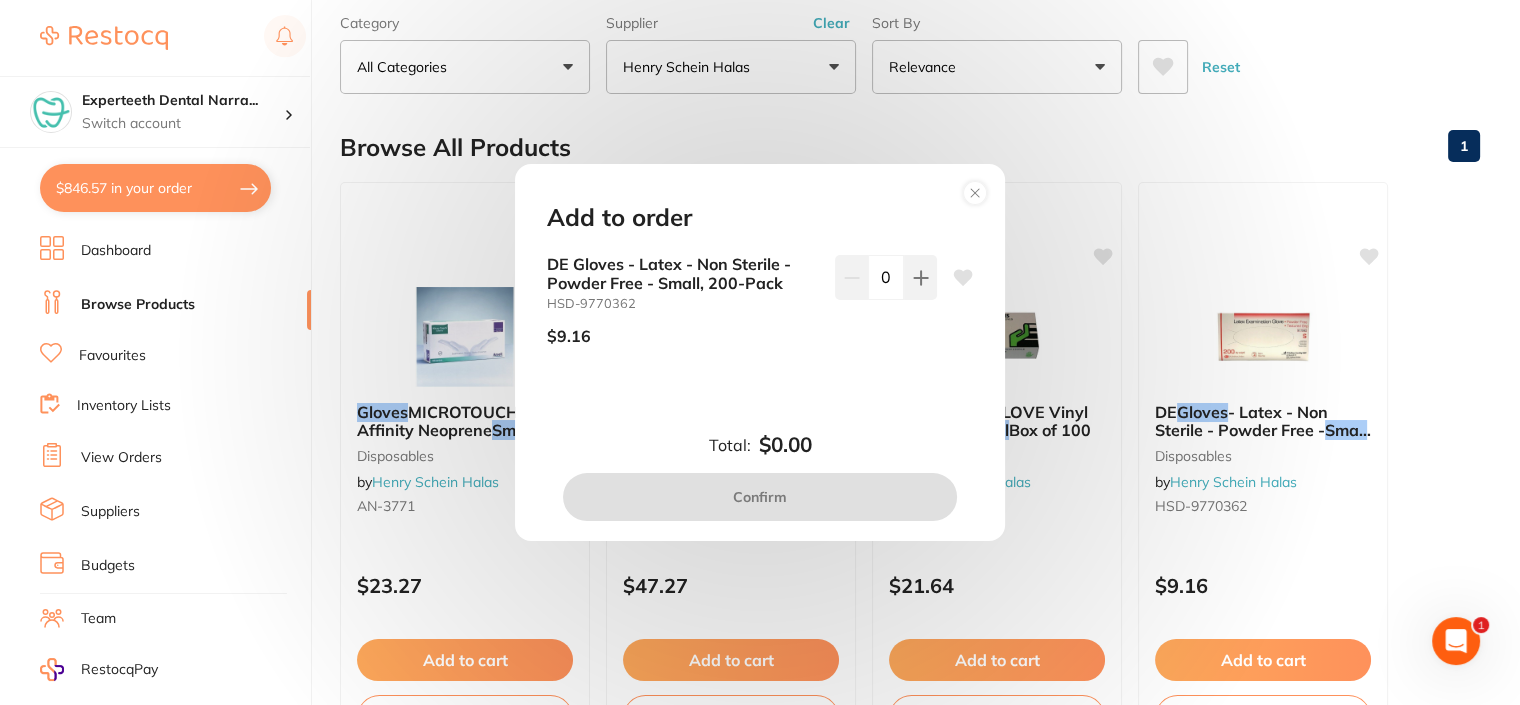scroll, scrollTop: 0, scrollLeft: 0, axis: both 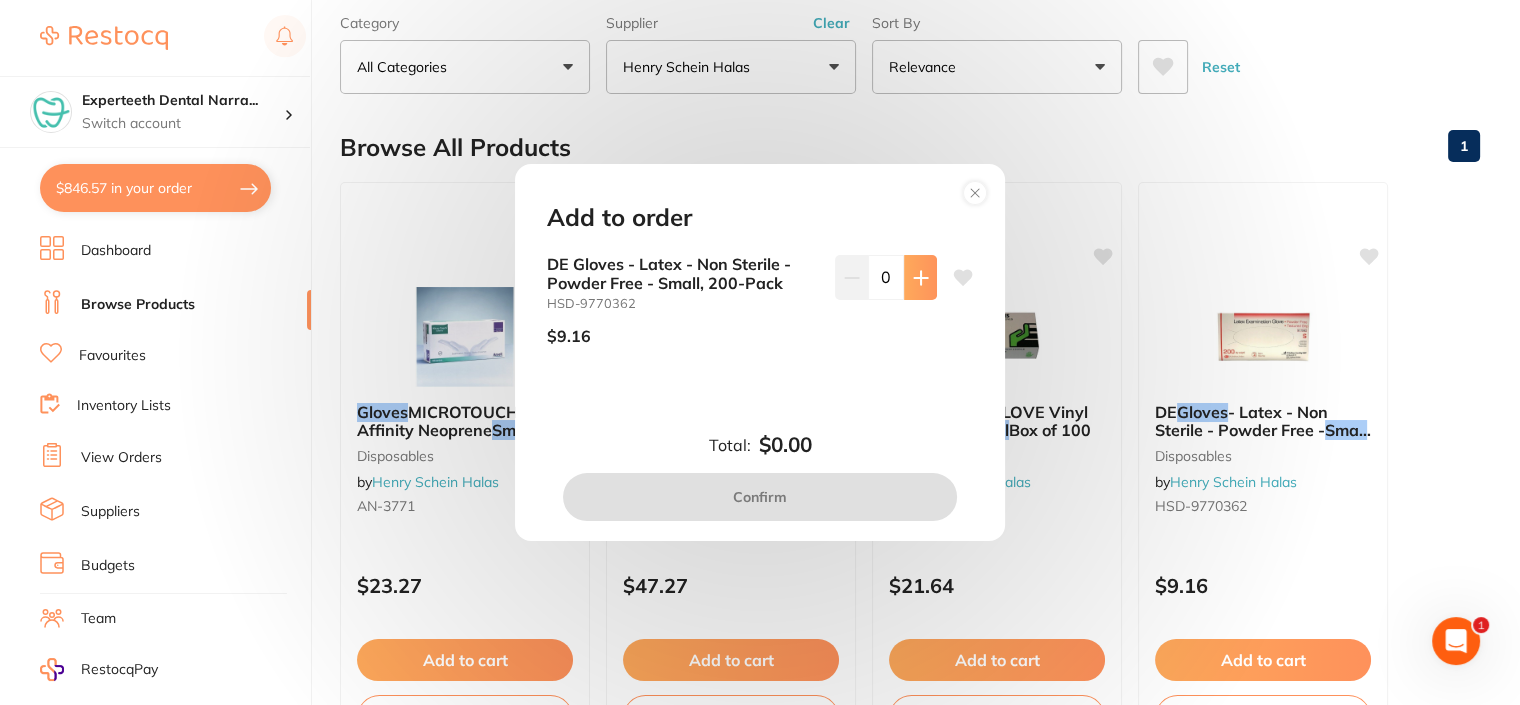 click at bounding box center (920, 277) 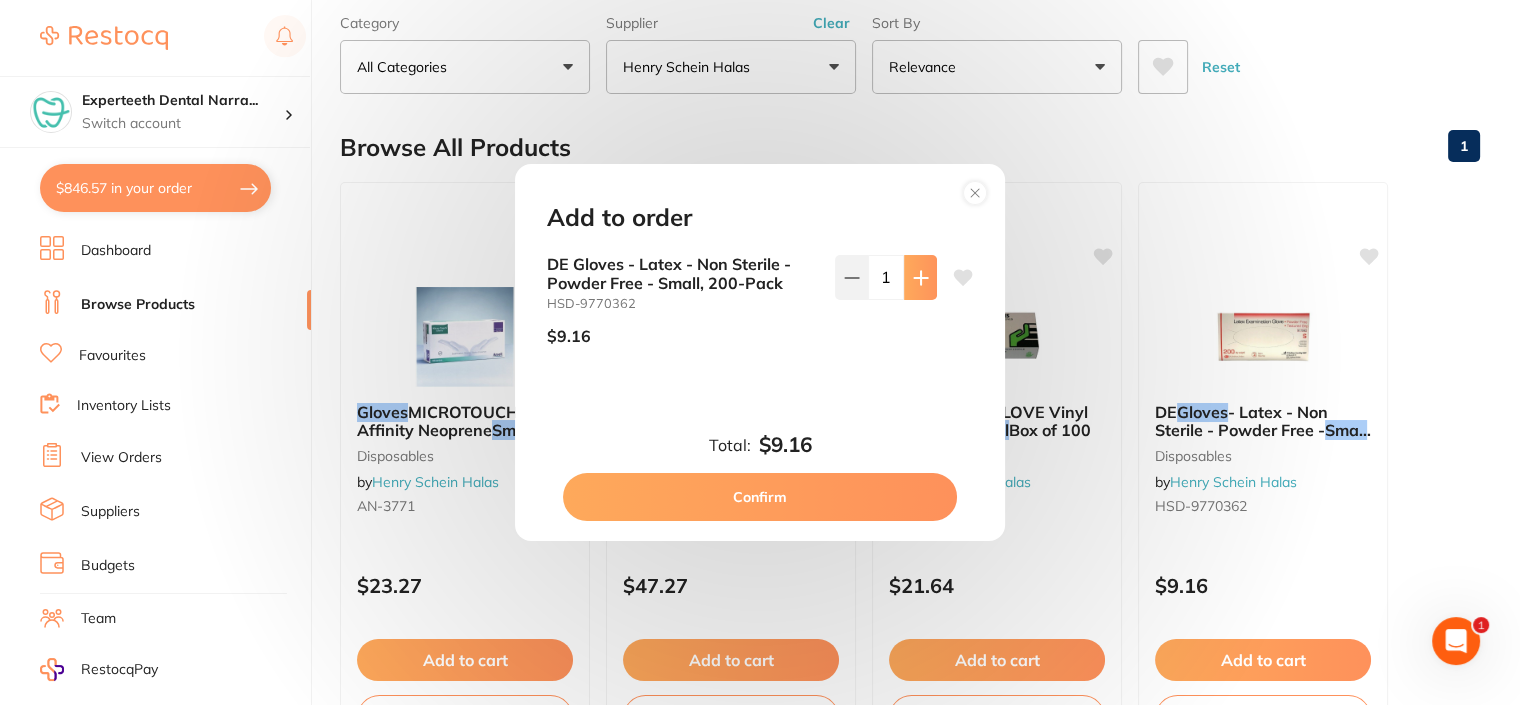 click at bounding box center [920, 277] 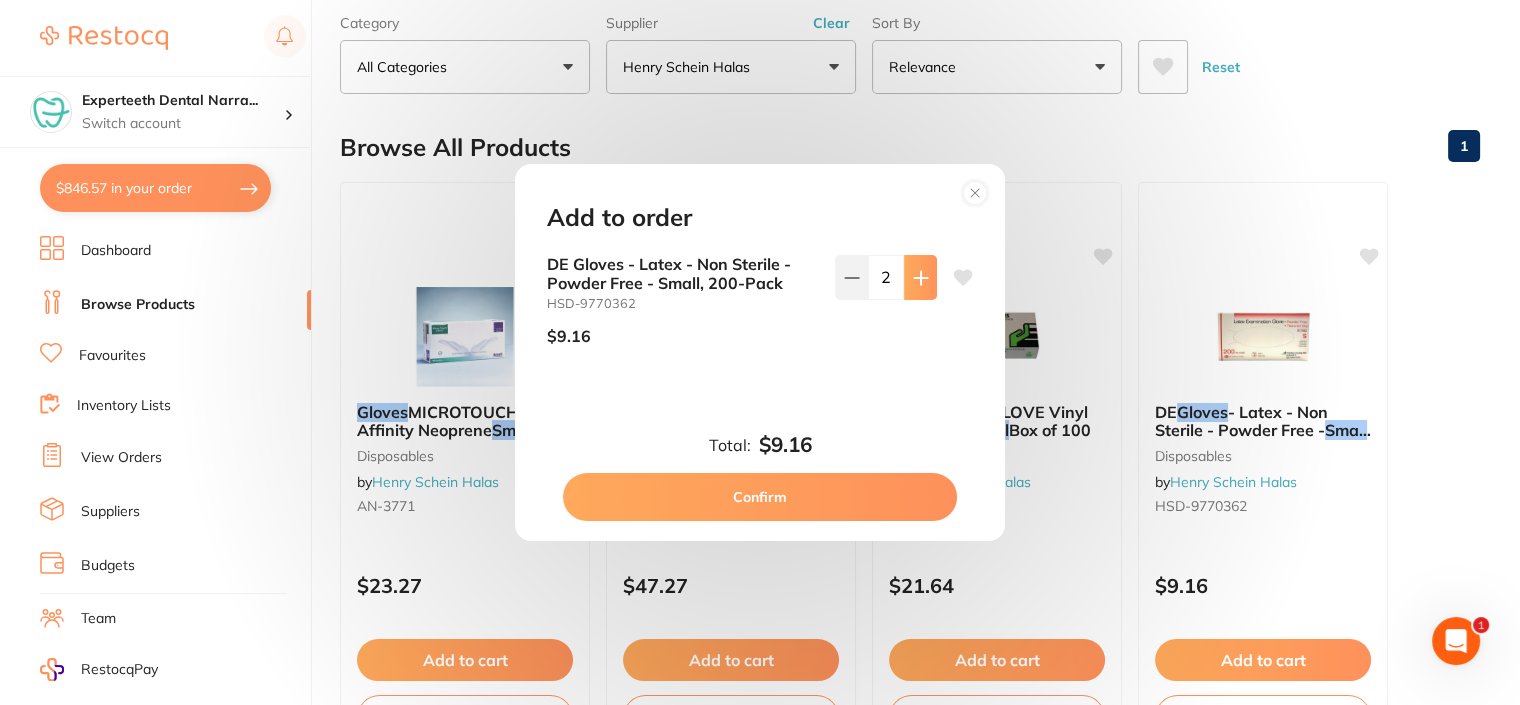 click at bounding box center [920, 277] 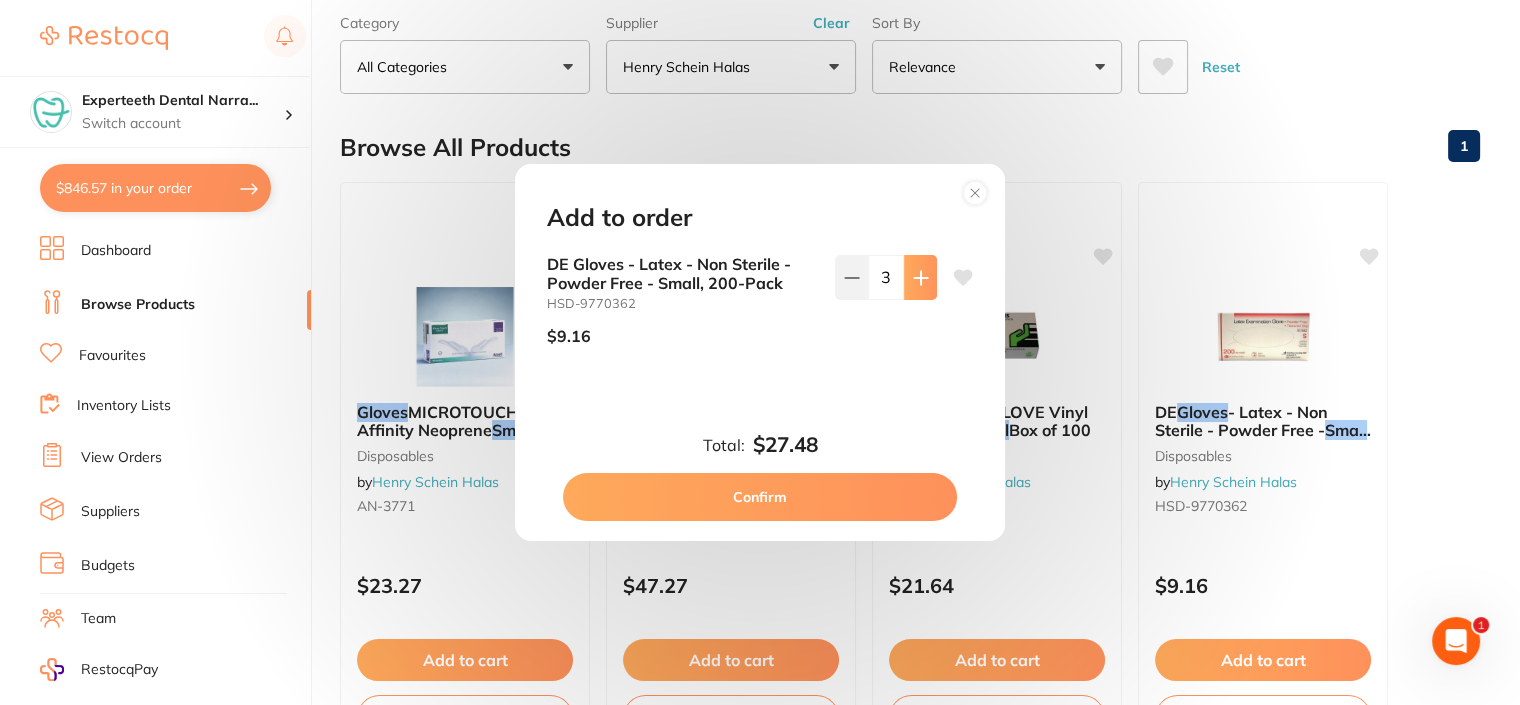 click at bounding box center (920, 277) 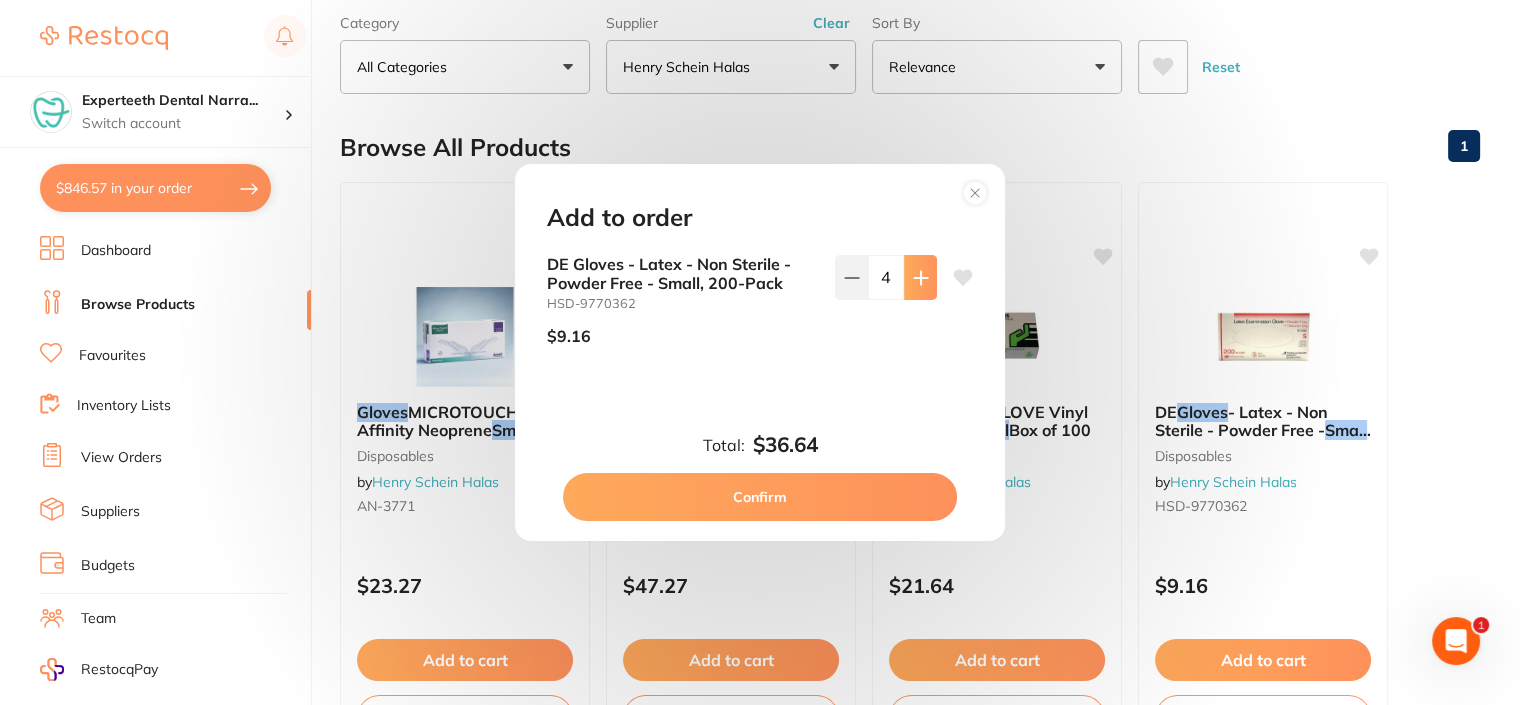 click at bounding box center (920, 277) 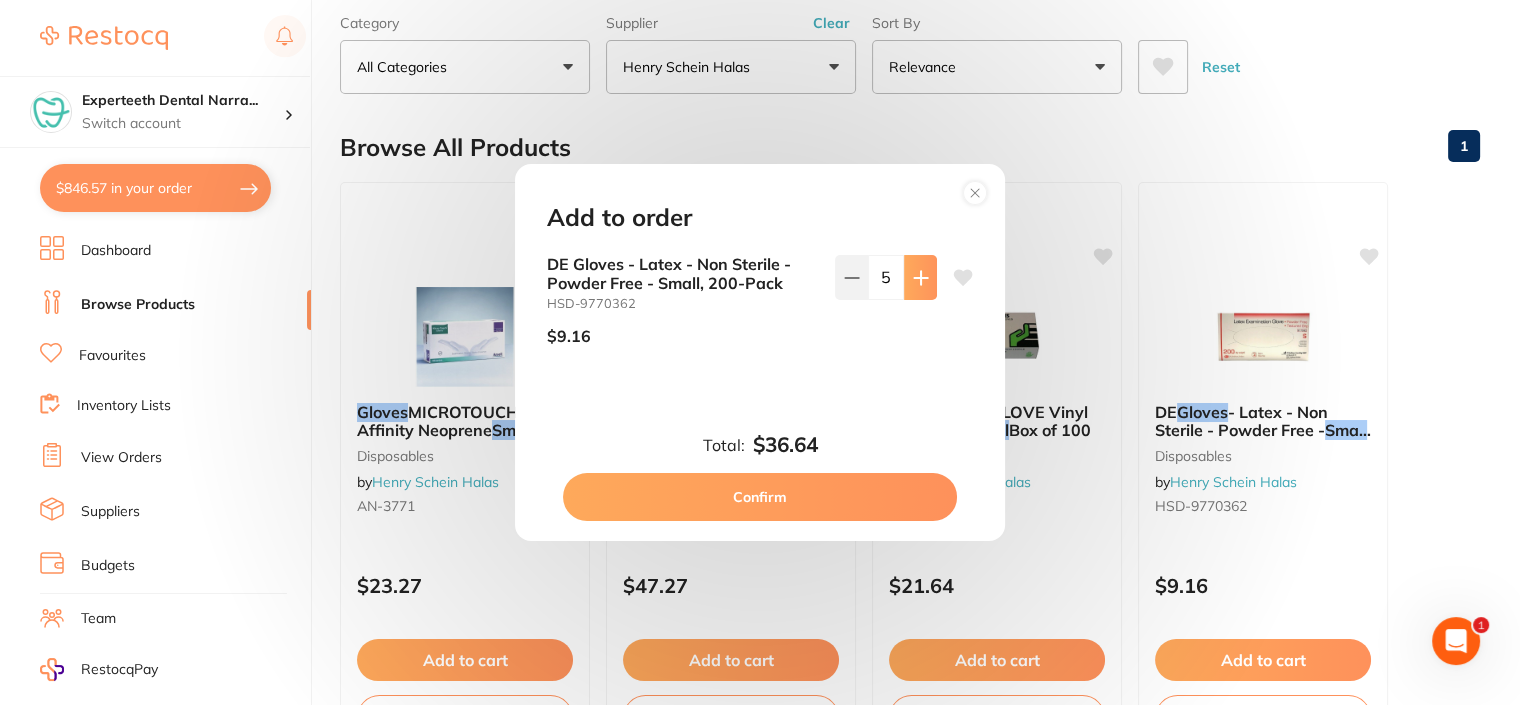 click at bounding box center [920, 277] 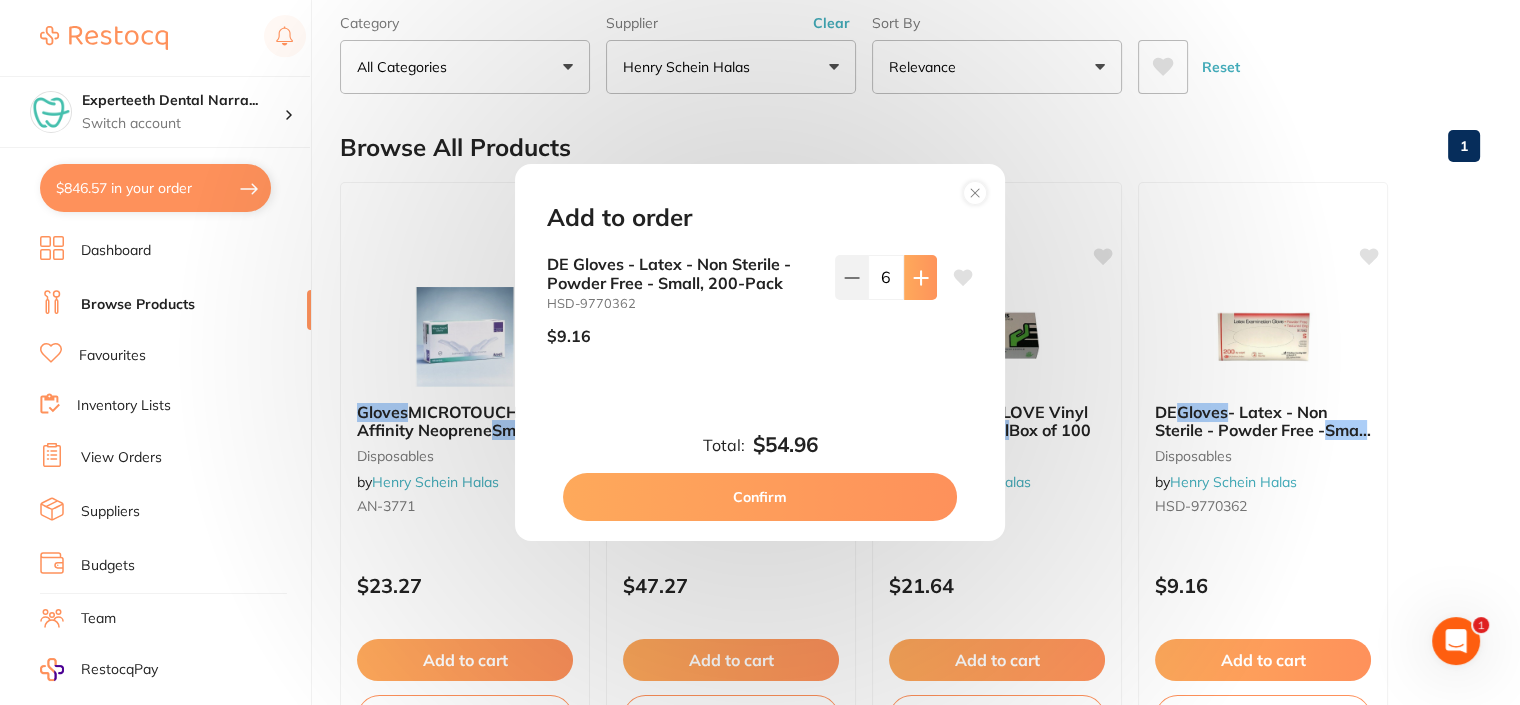 click at bounding box center (920, 277) 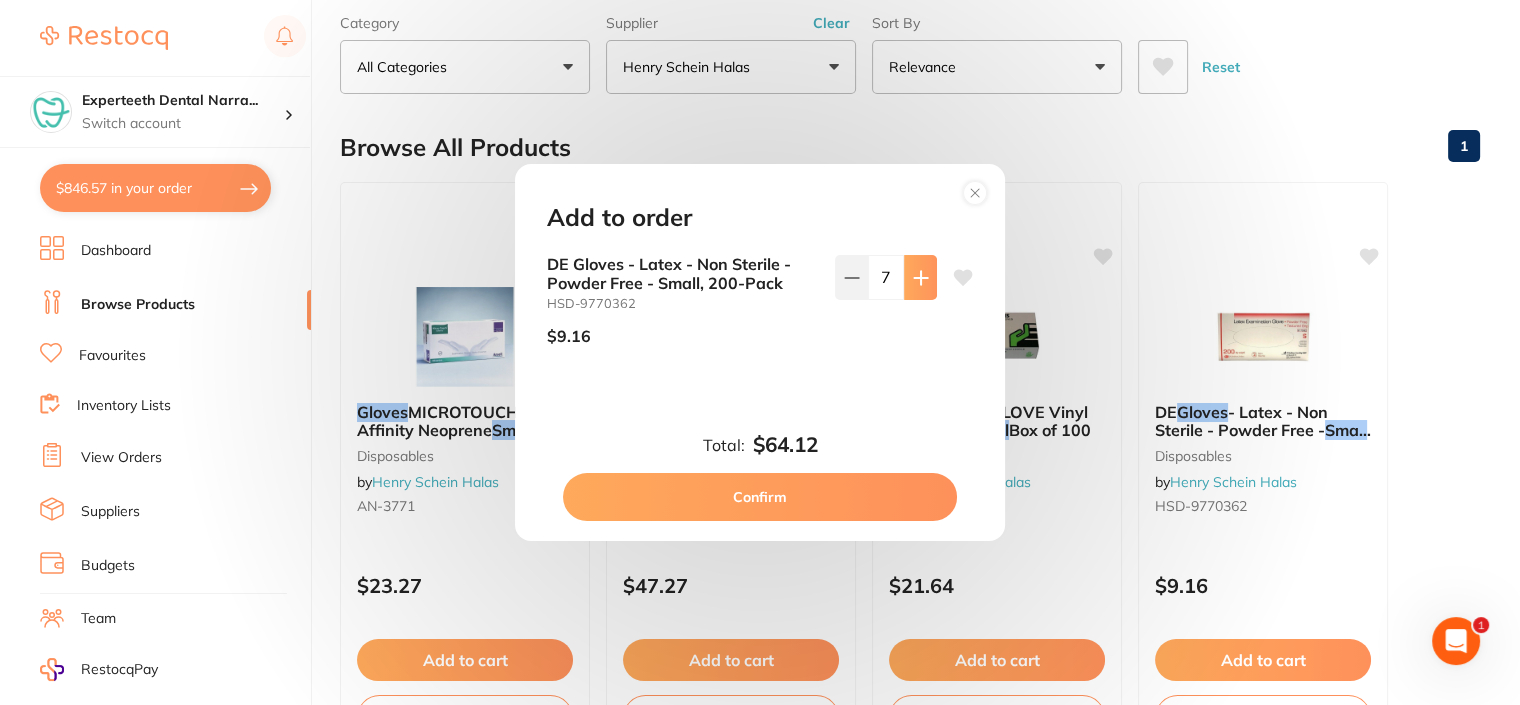 click at bounding box center (920, 277) 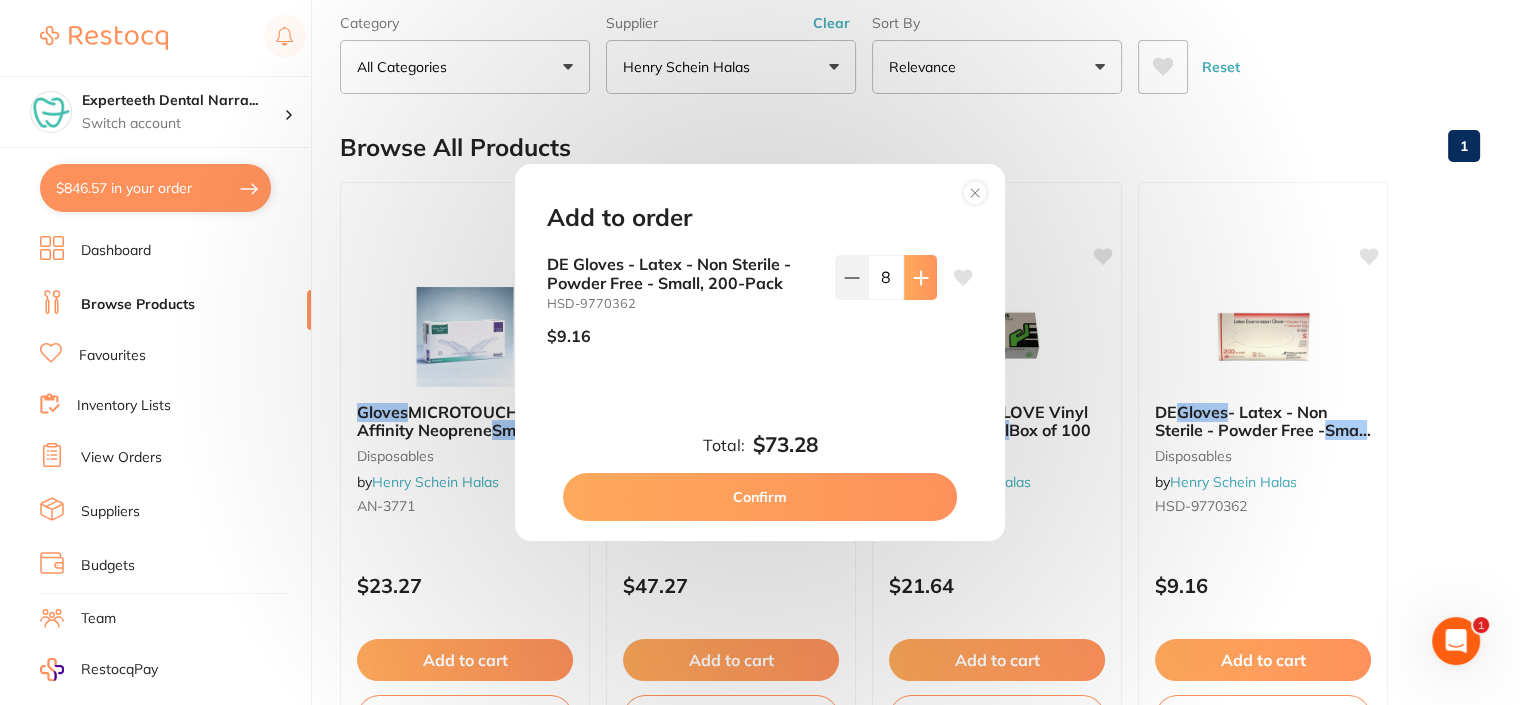 click at bounding box center (920, 277) 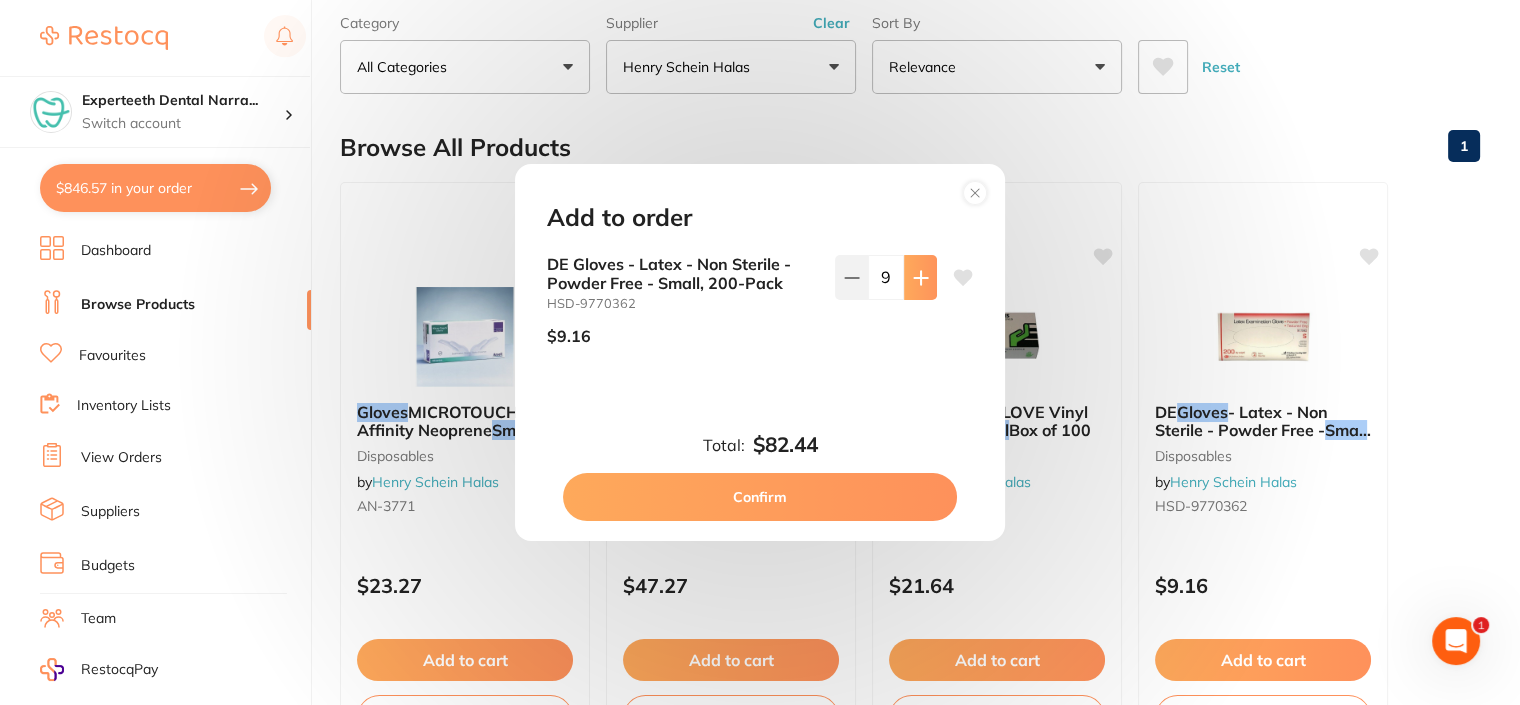 click at bounding box center [920, 277] 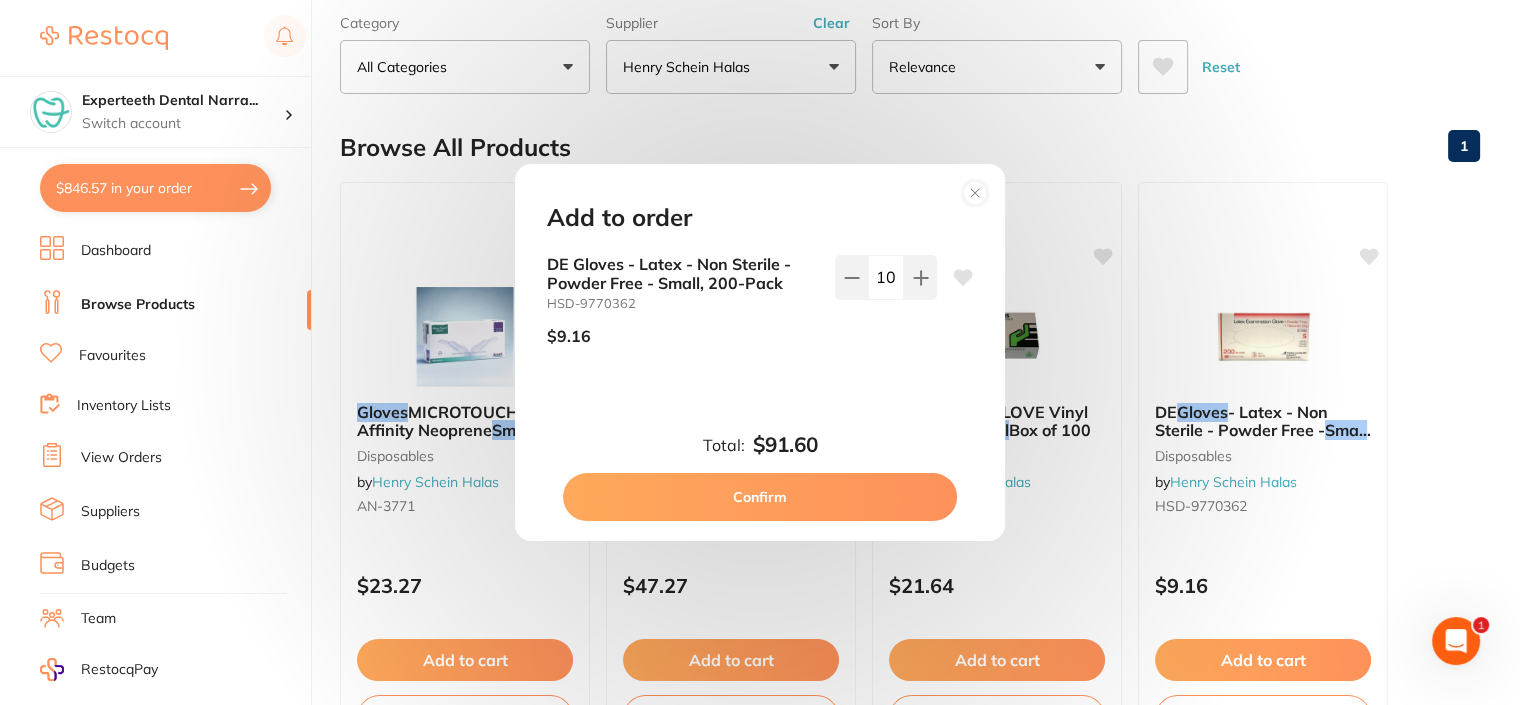 click on "Confirm" at bounding box center (760, 497) 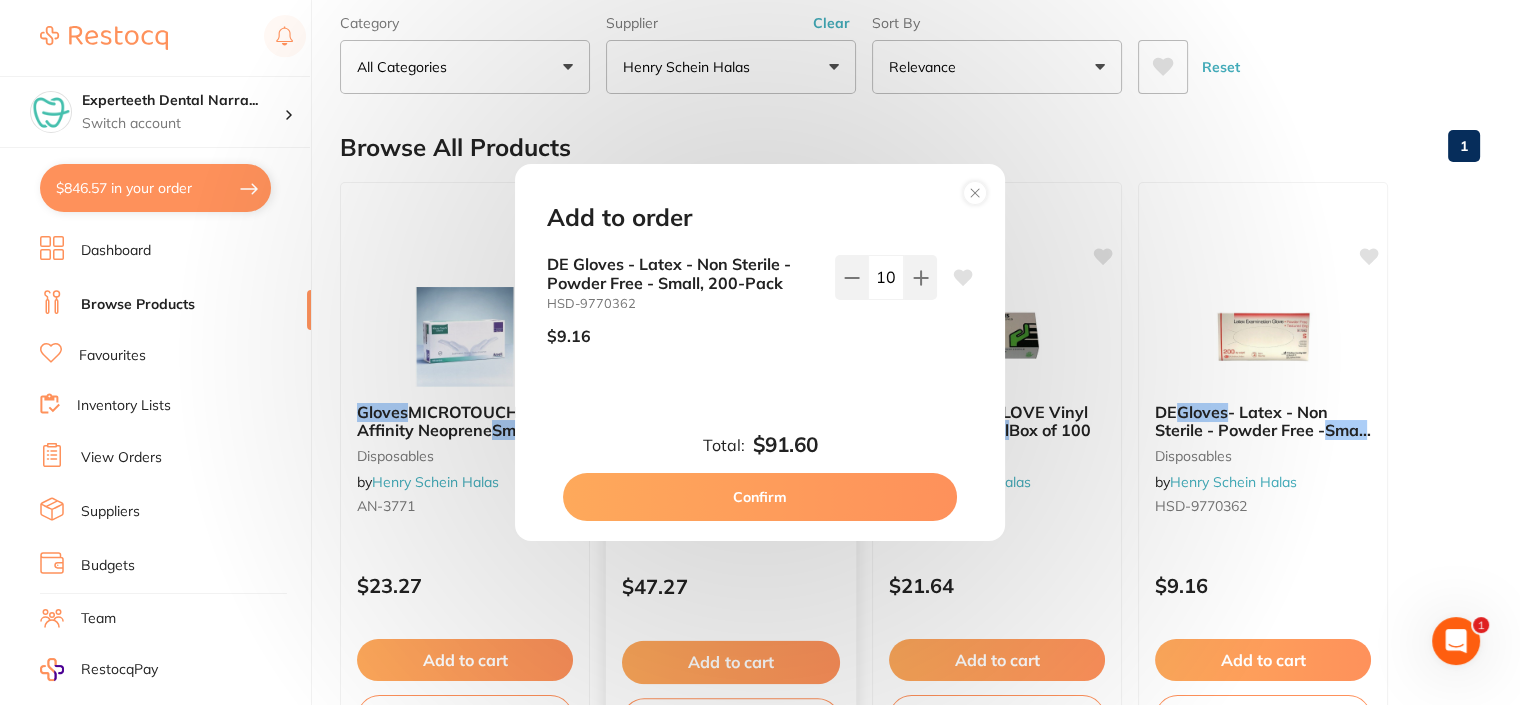 checkbox on "false" 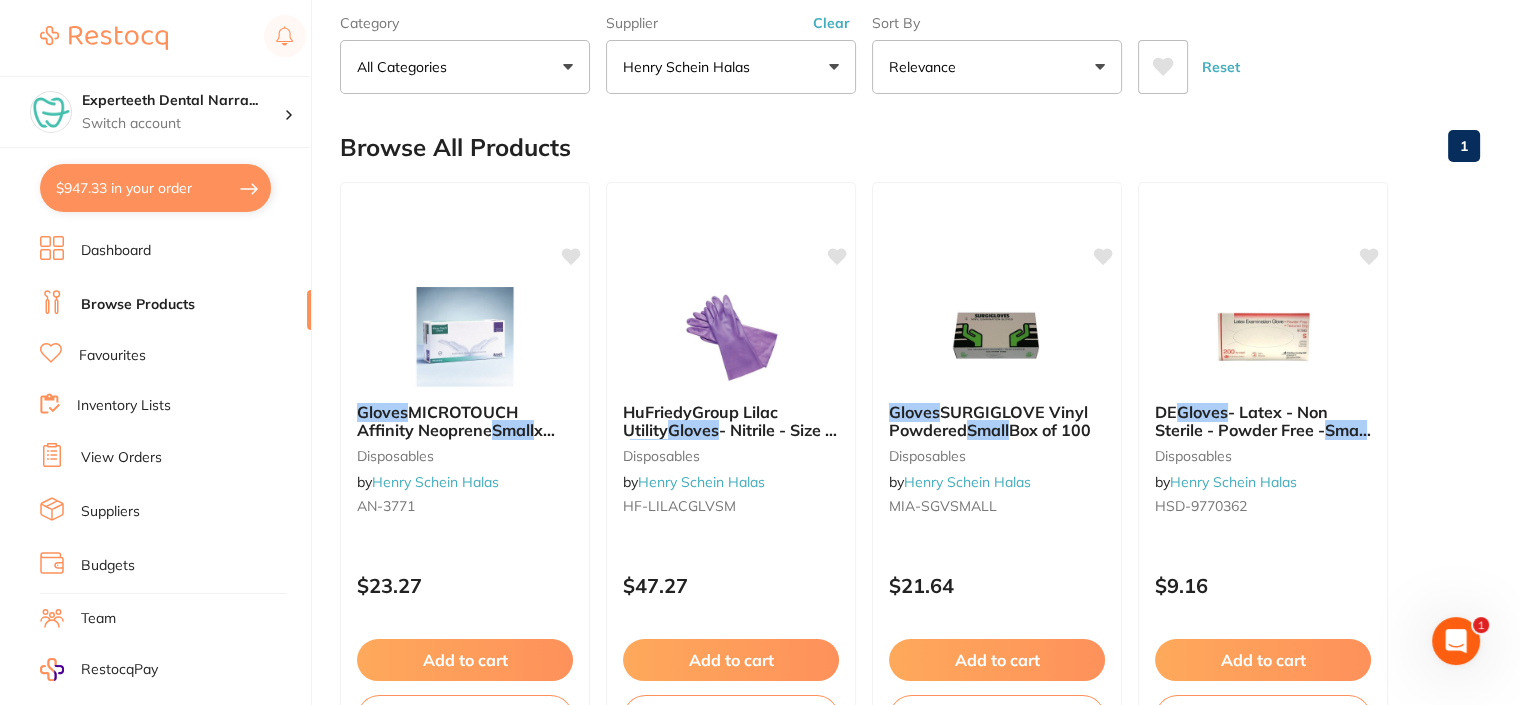 click on "$947.33 in your order" at bounding box center [155, 188] 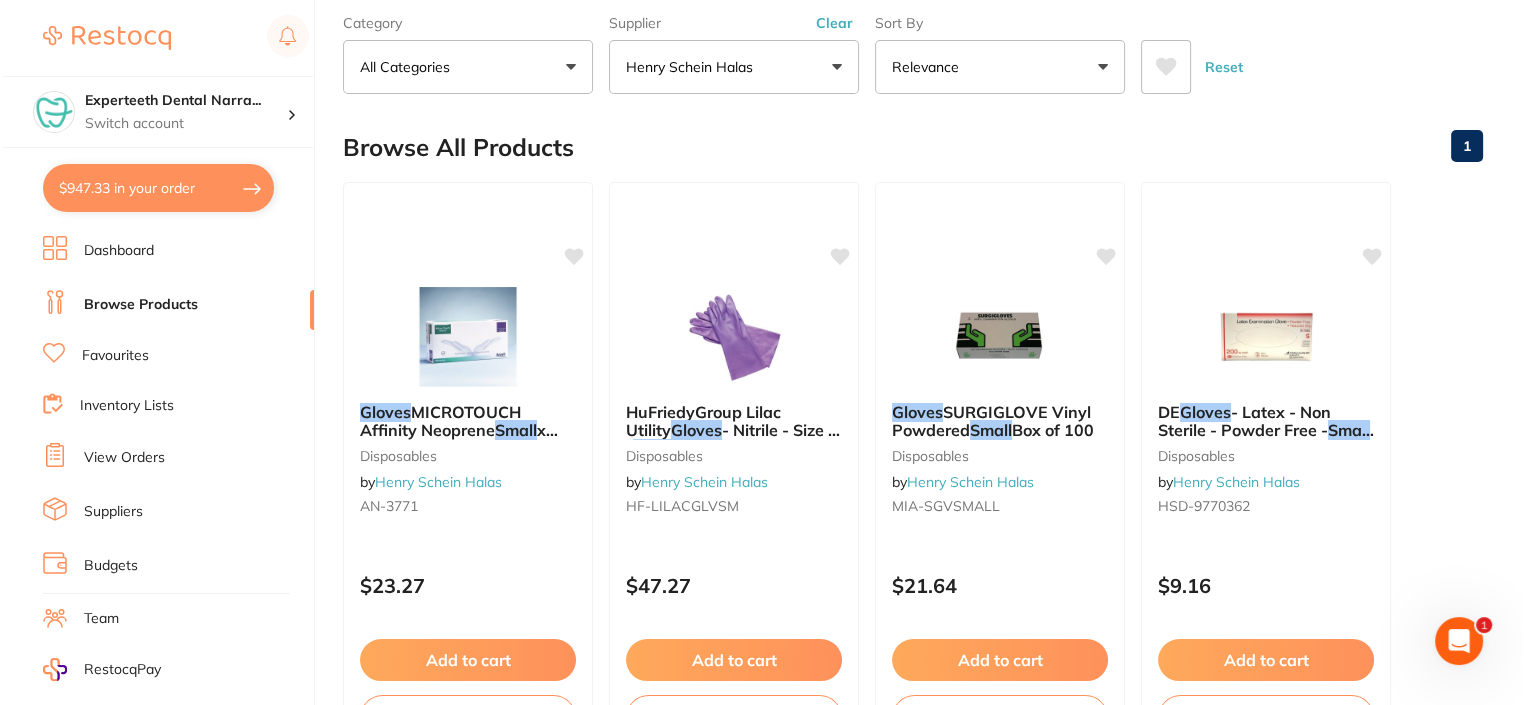 scroll, scrollTop: 0, scrollLeft: 0, axis: both 